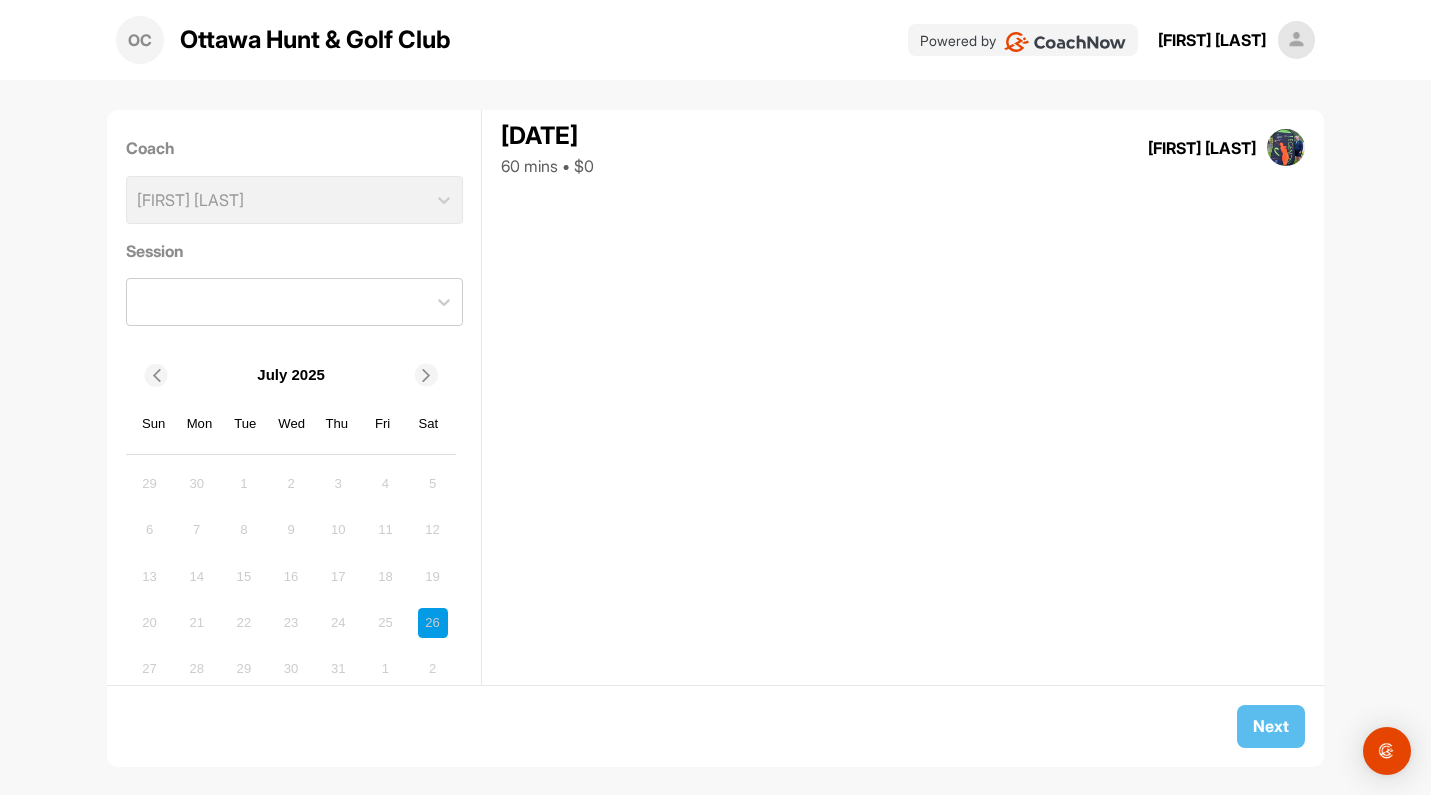 scroll, scrollTop: 0, scrollLeft: 0, axis: both 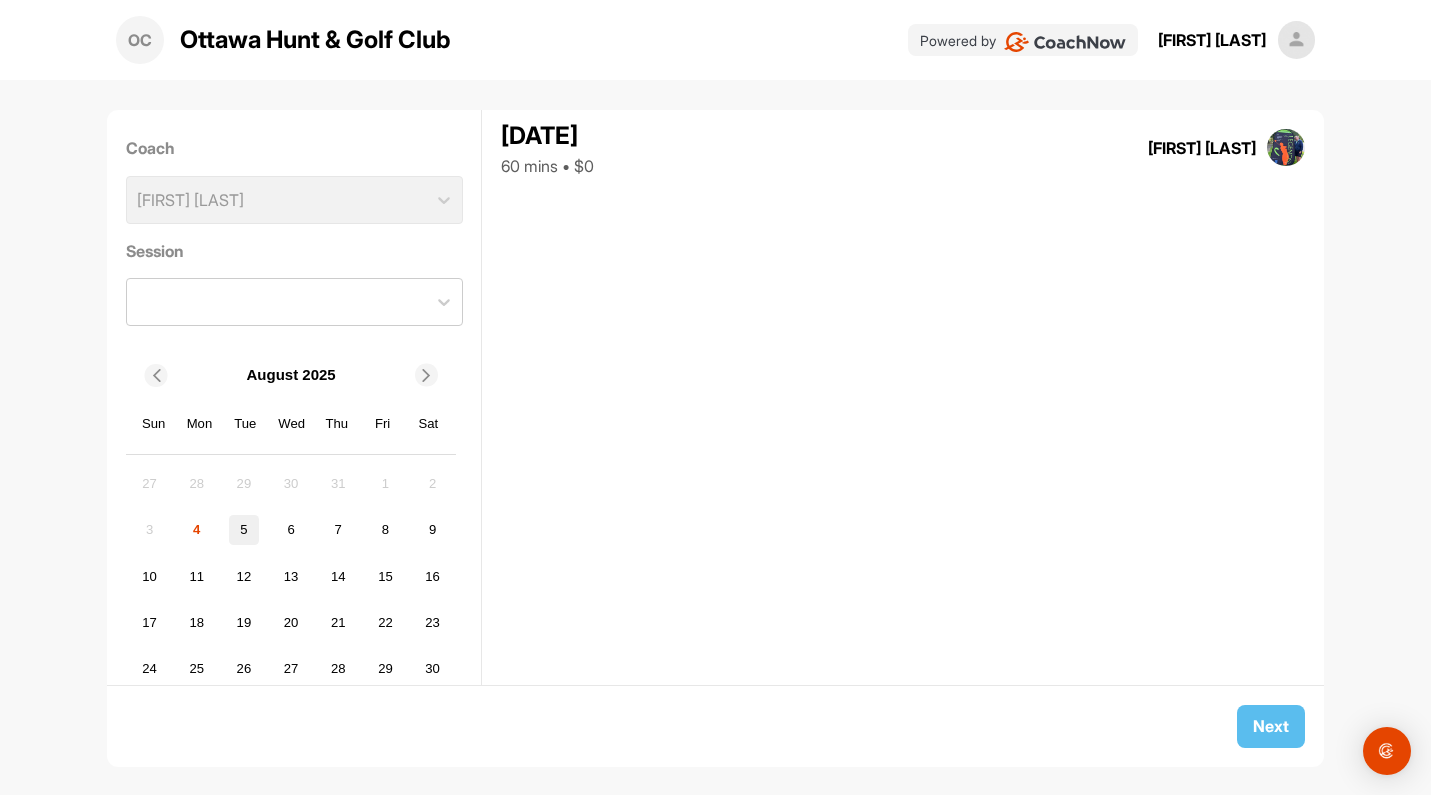 click on "5" at bounding box center [244, 530] 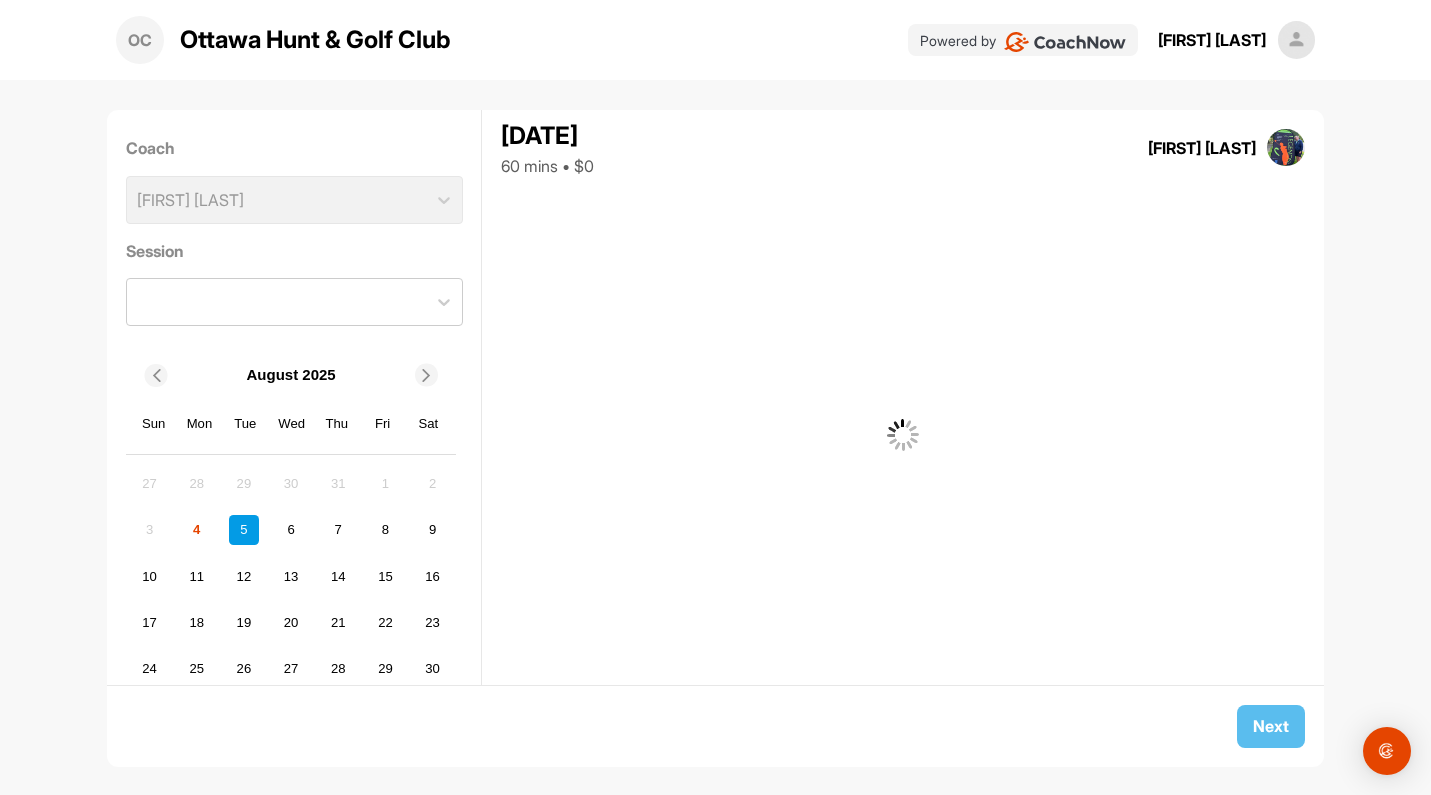 scroll, scrollTop: 87, scrollLeft: 0, axis: vertical 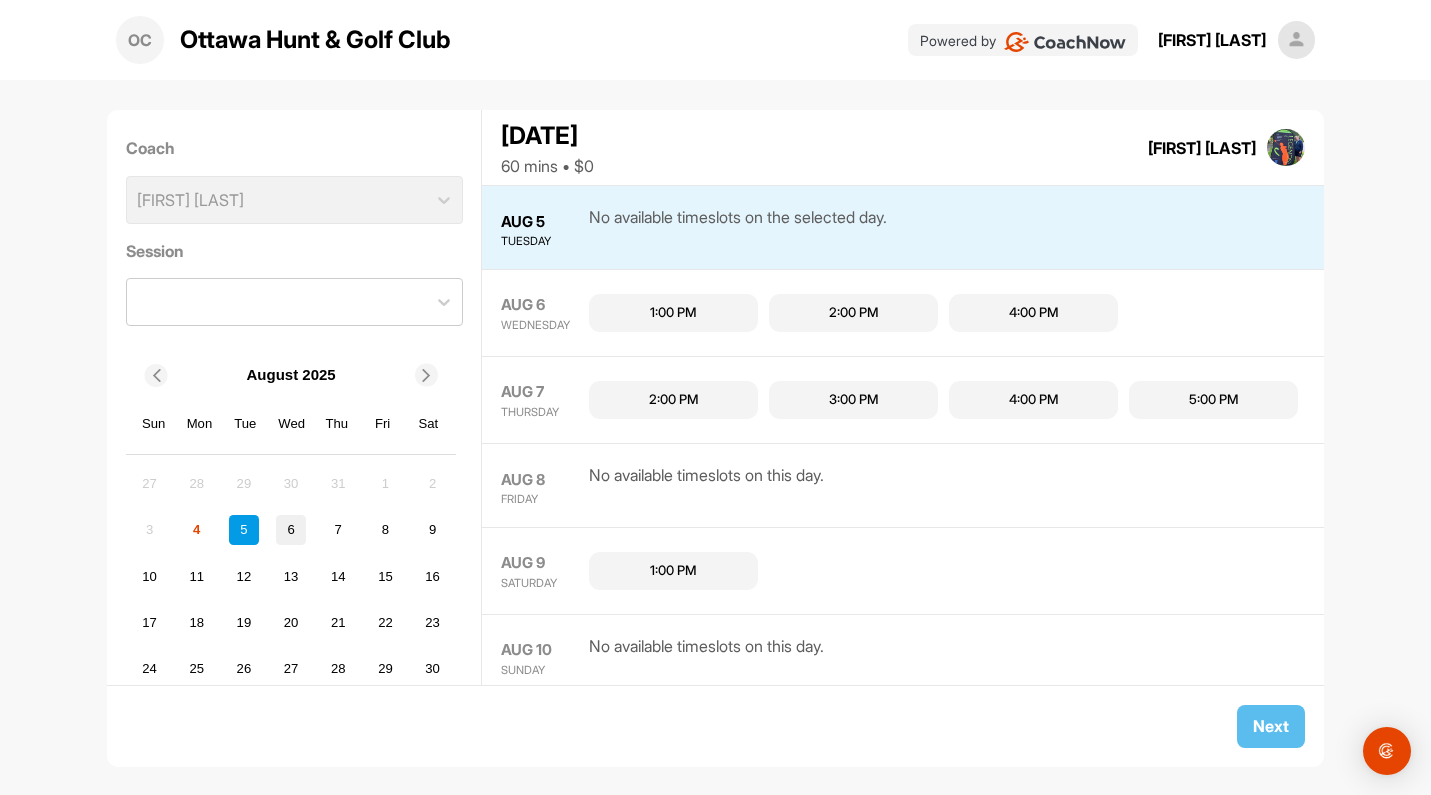 click on "6" at bounding box center (291, 530) 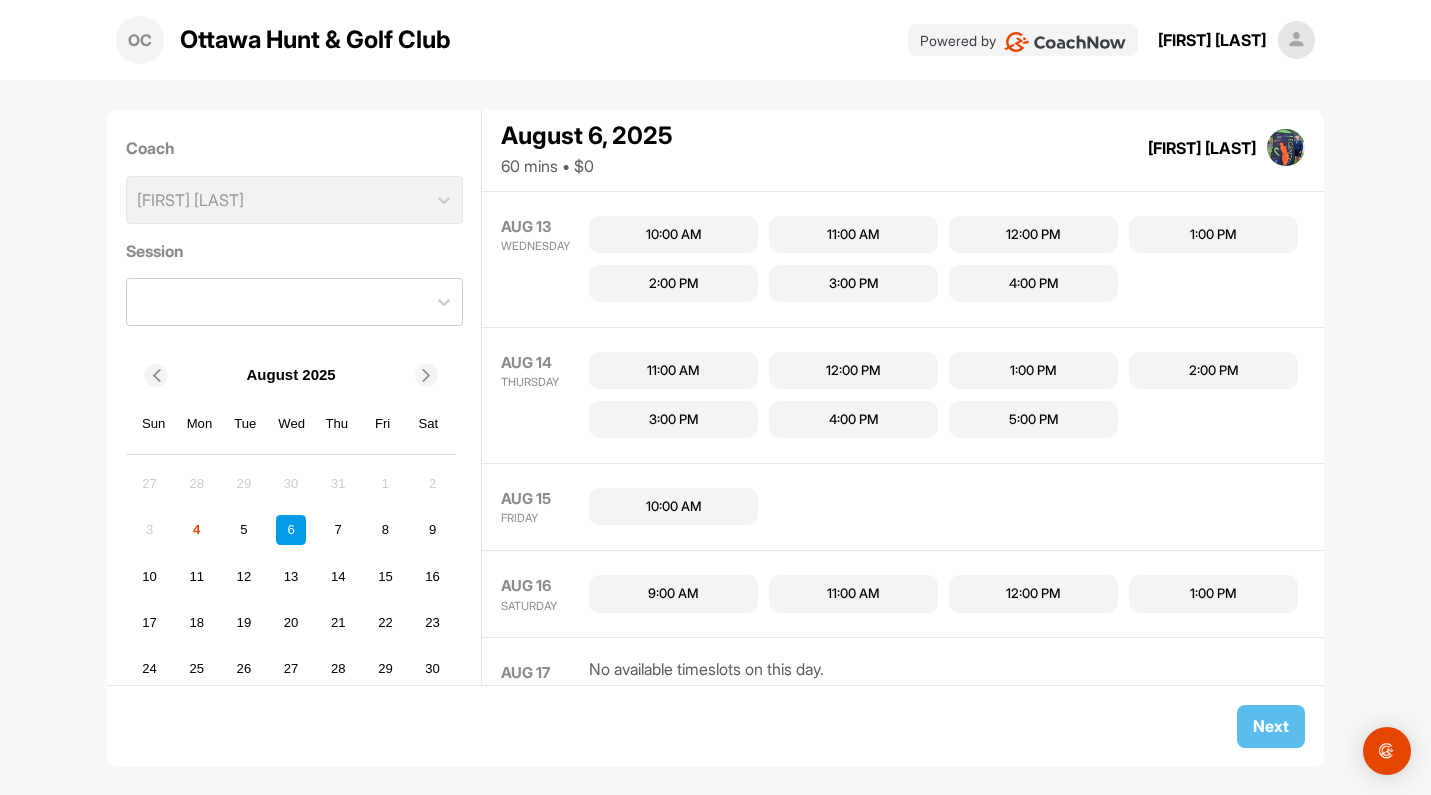 scroll, scrollTop: 871, scrollLeft: 0, axis: vertical 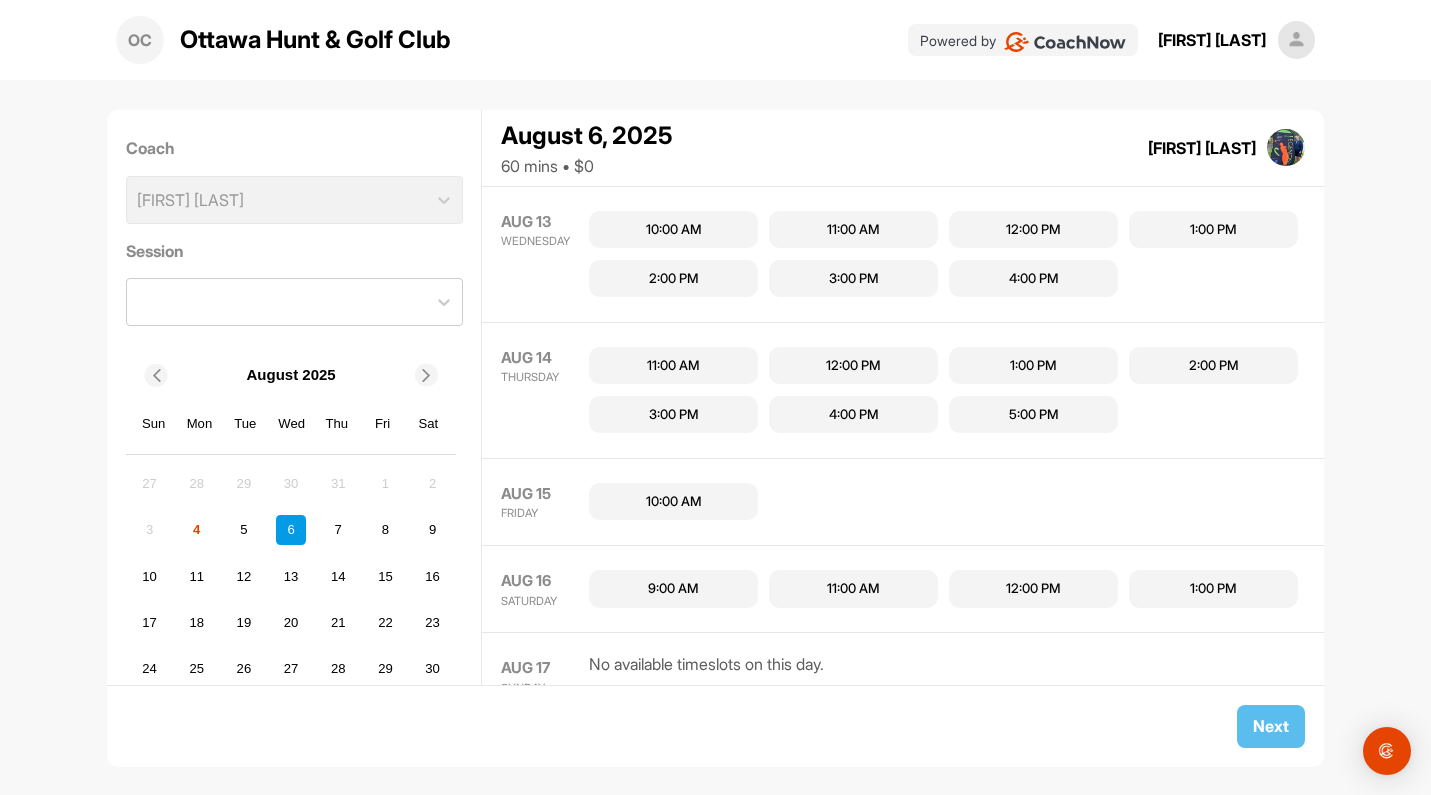 click on "1:00 PM" at bounding box center (1213, 589) 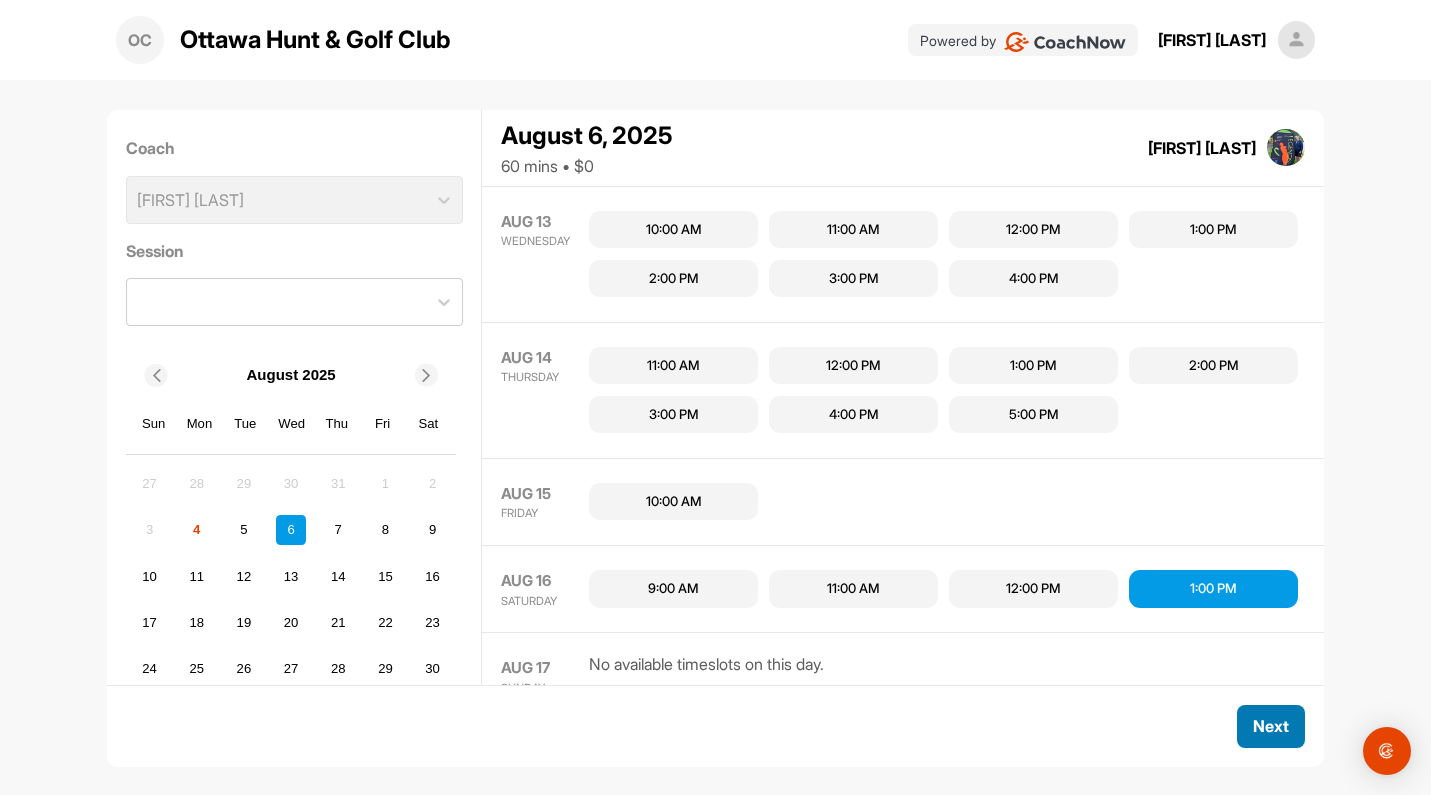 click on "Next" at bounding box center (1271, 726) 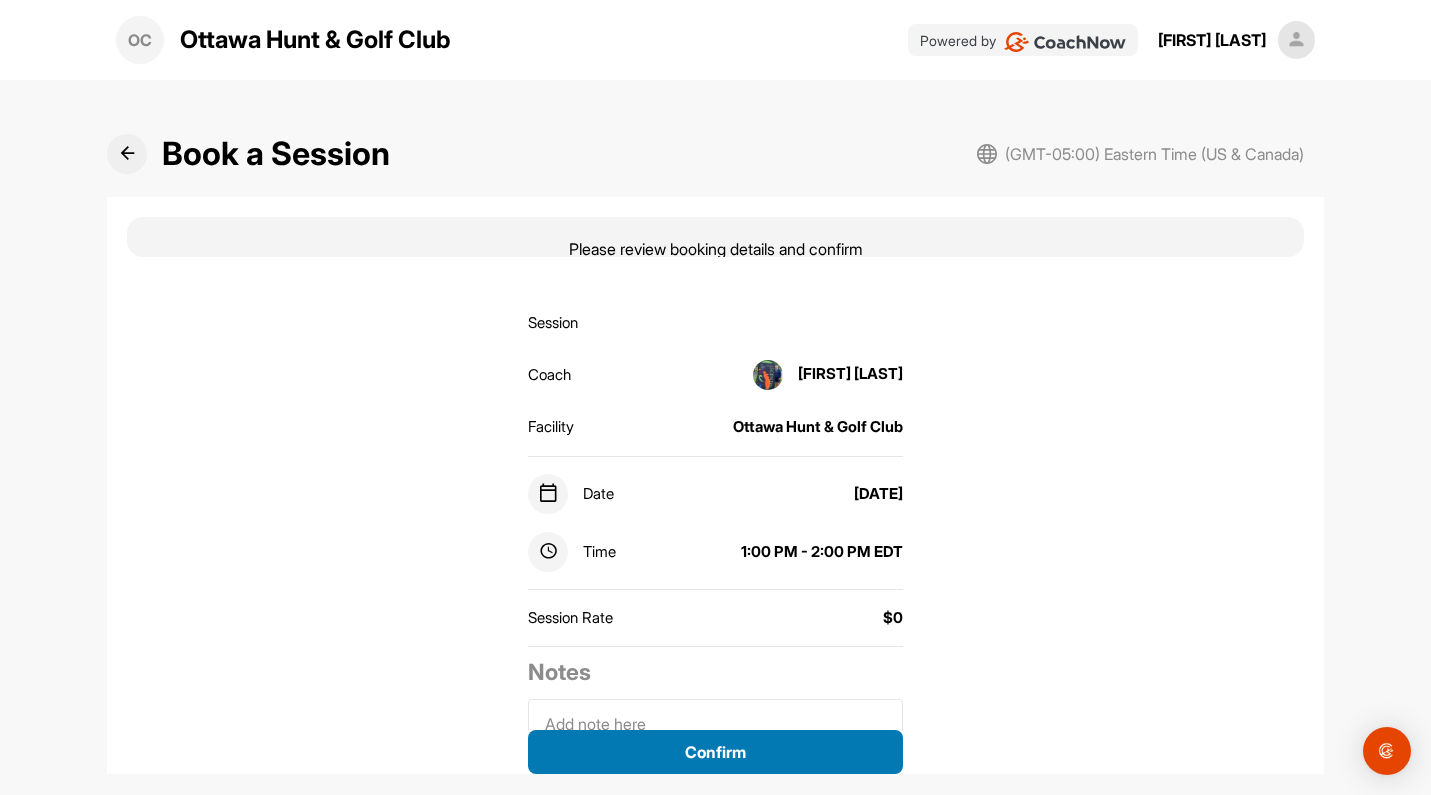 click on "Confirm" at bounding box center (715, 752) 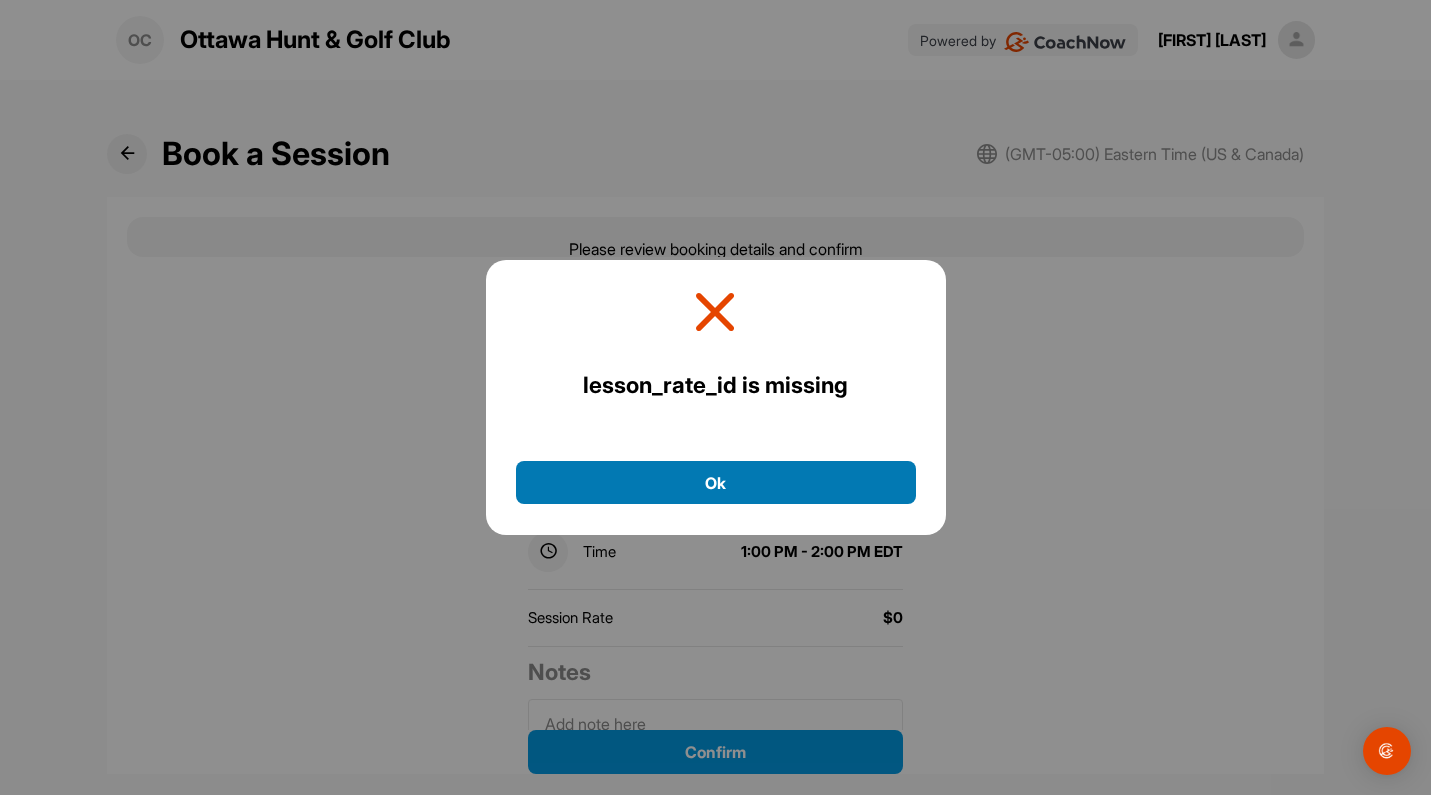 click on "Ok" at bounding box center (716, 482) 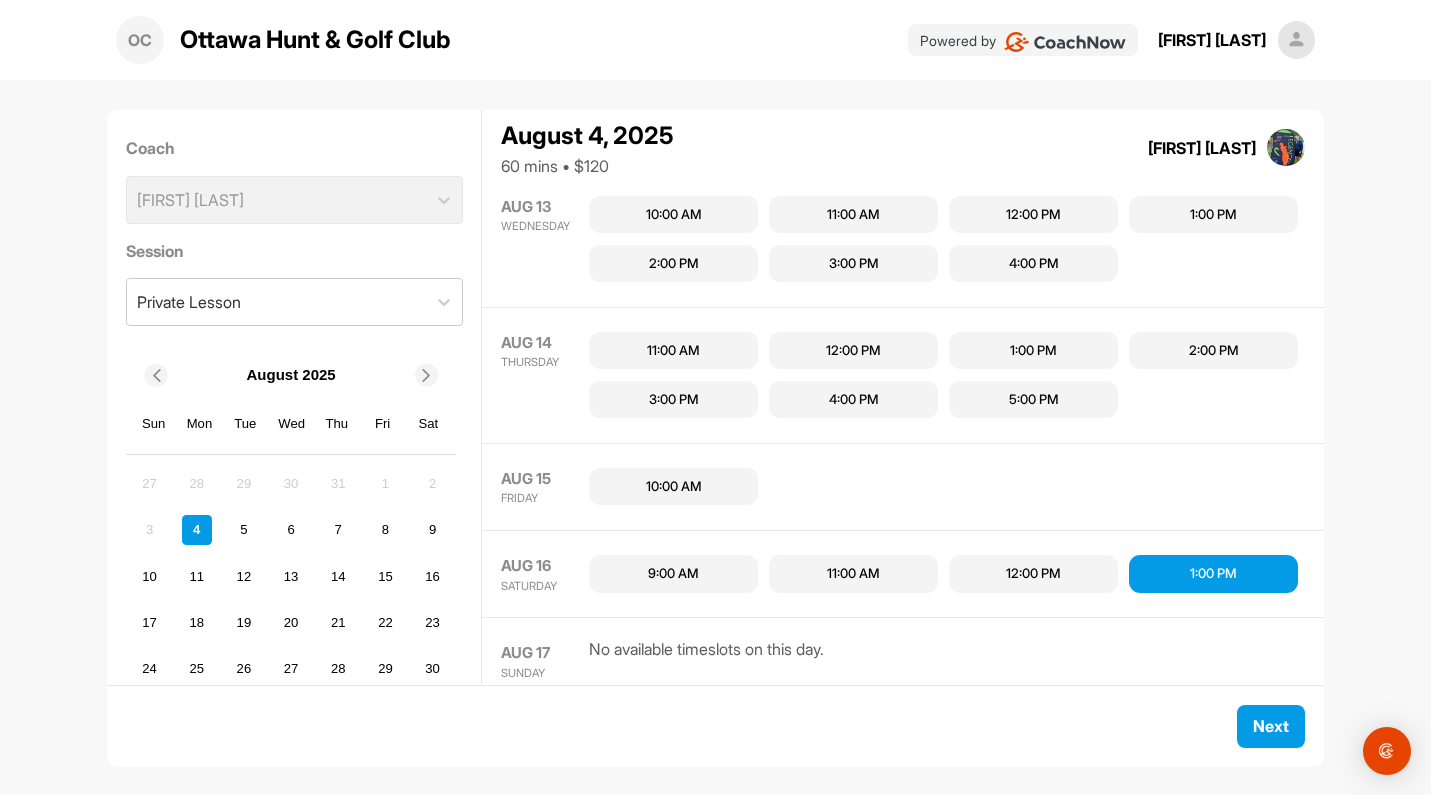 scroll, scrollTop: 888, scrollLeft: 0, axis: vertical 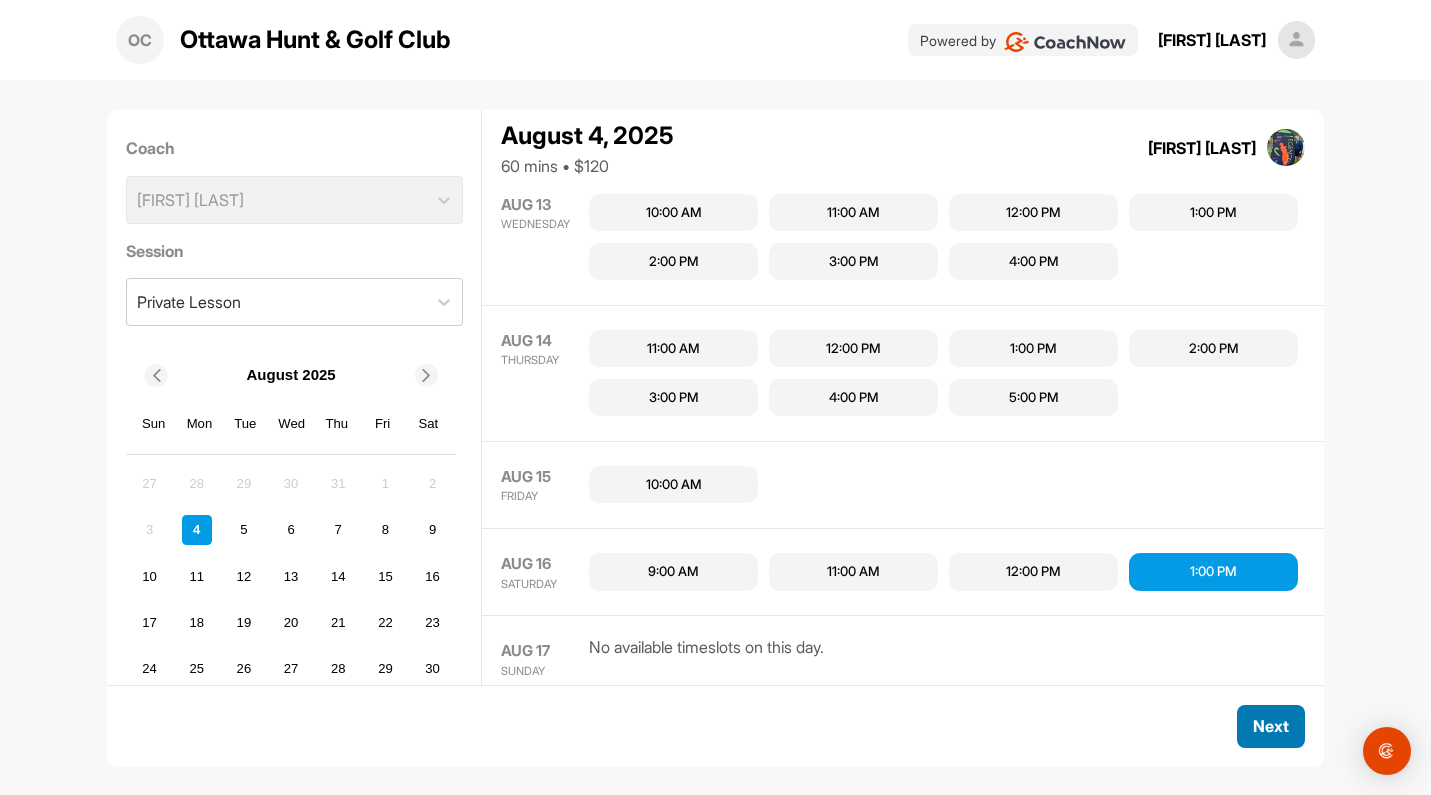 click on "Next" at bounding box center (1271, 726) 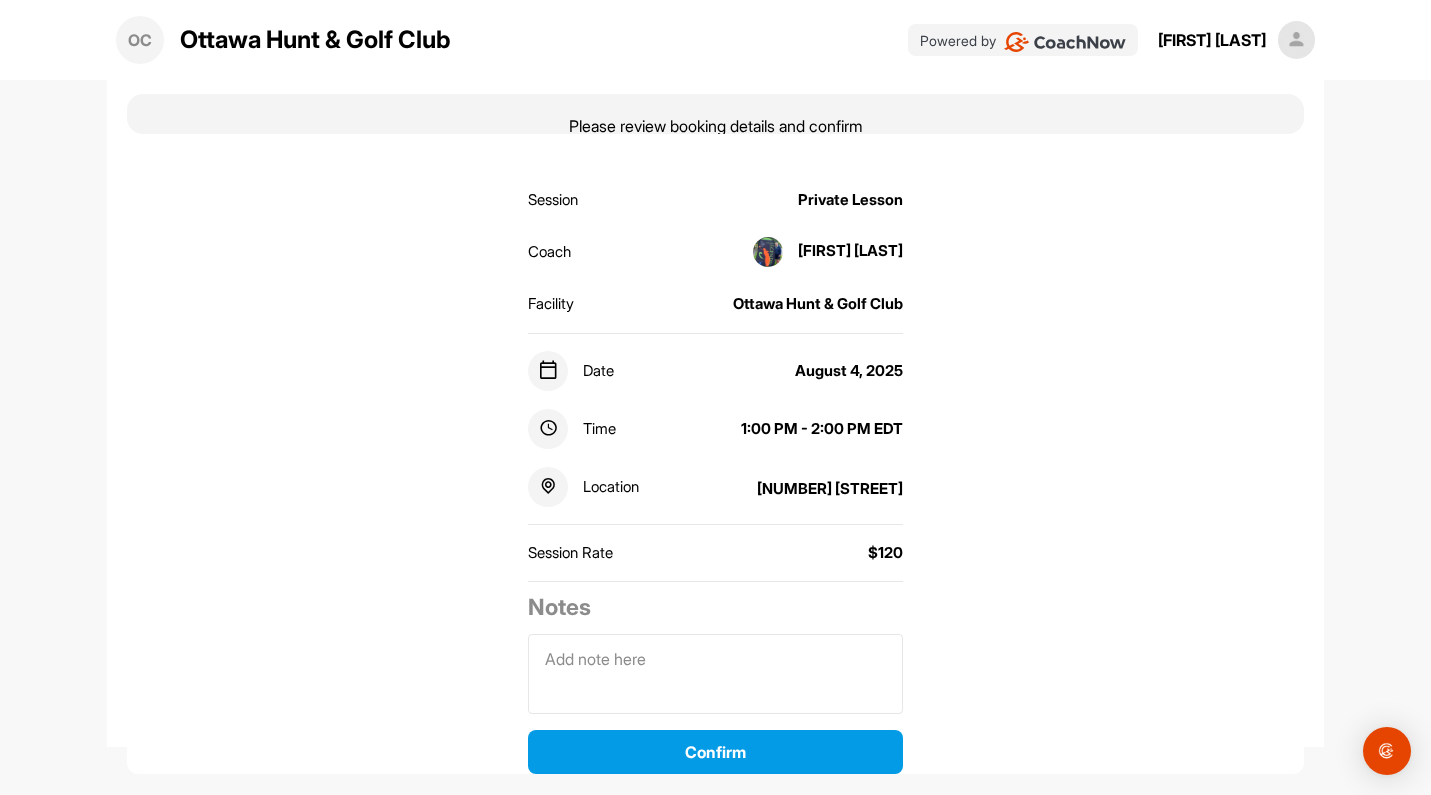 scroll, scrollTop: 0, scrollLeft: 0, axis: both 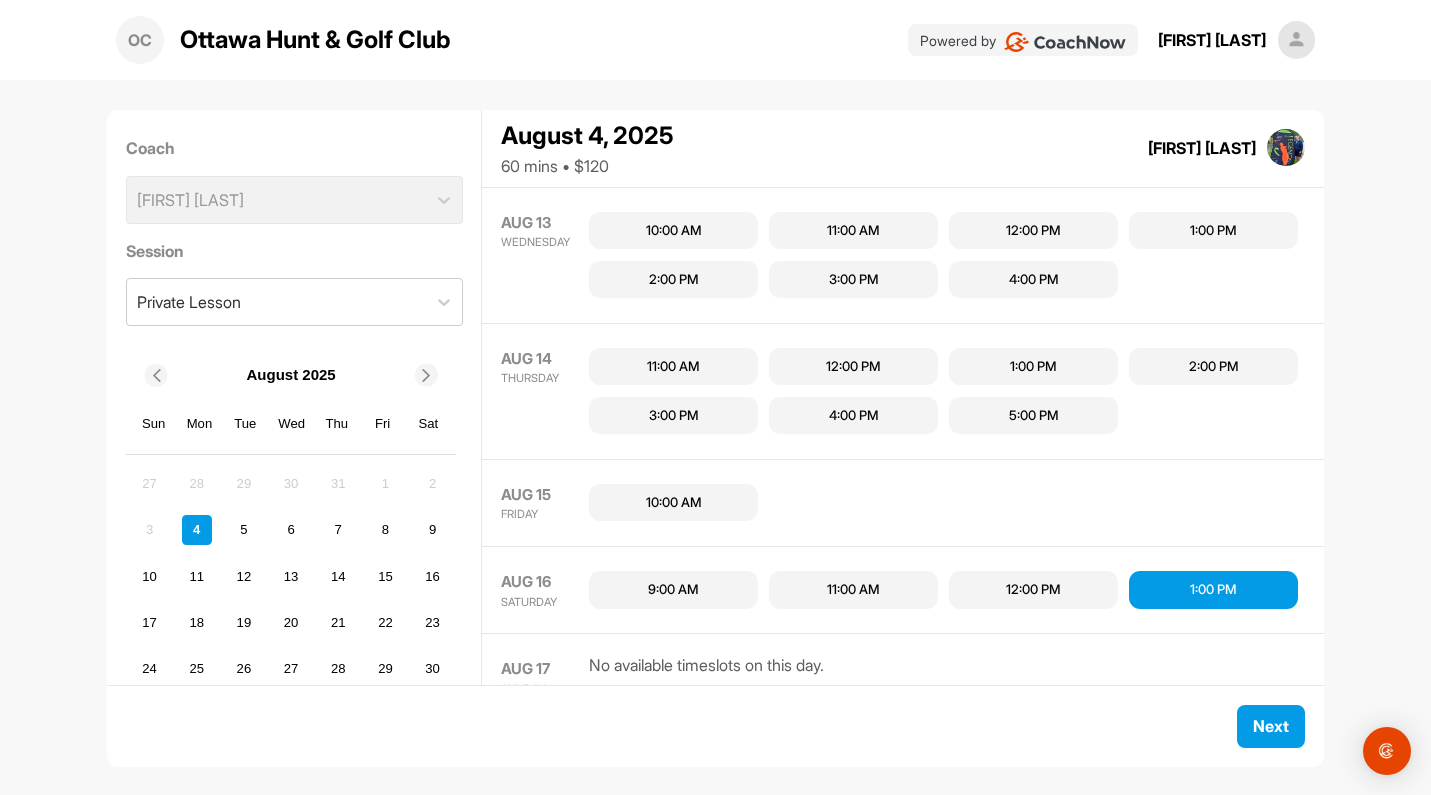 click on "1:00 PM" at bounding box center (1213, 590) 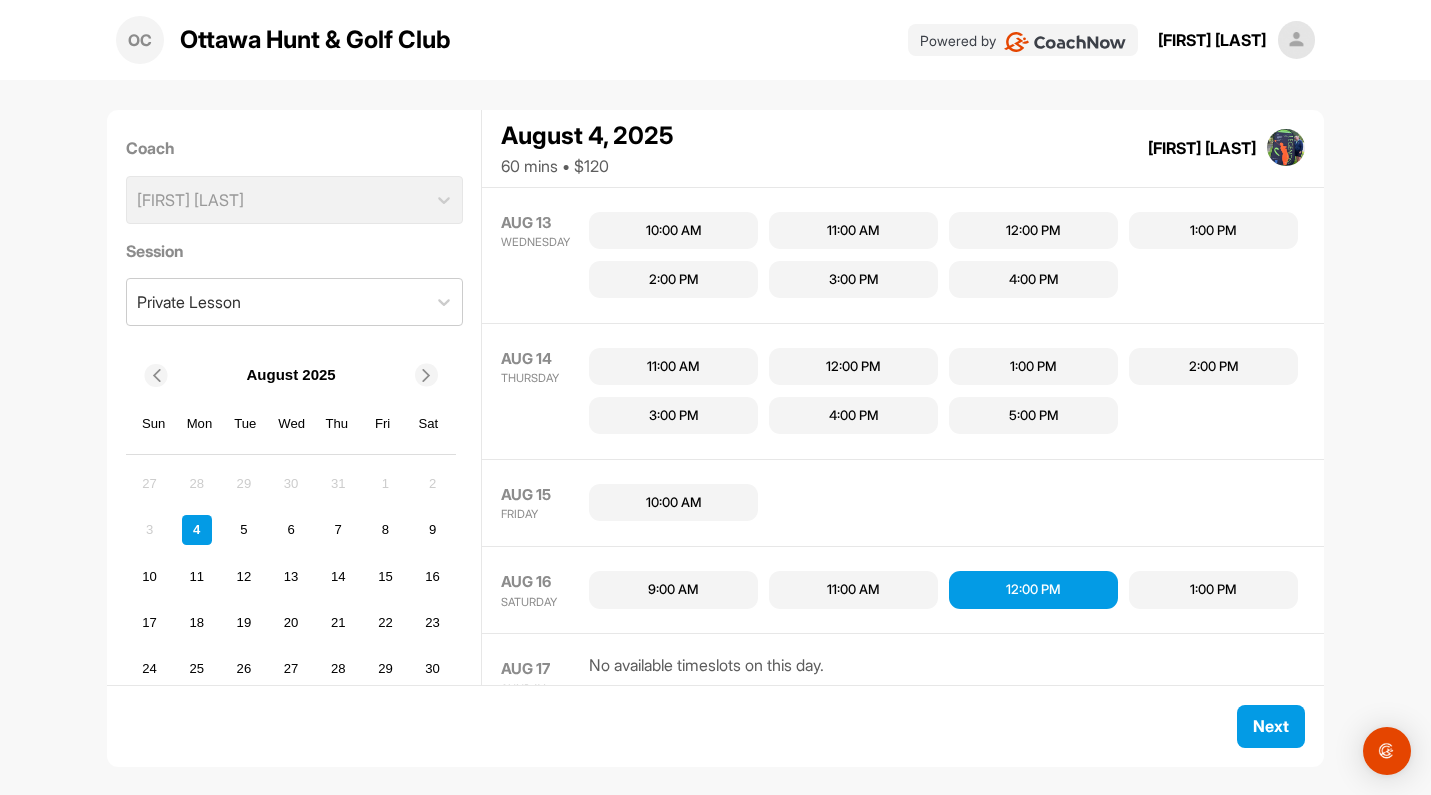 click on "1:00 PM" at bounding box center (1213, 590) 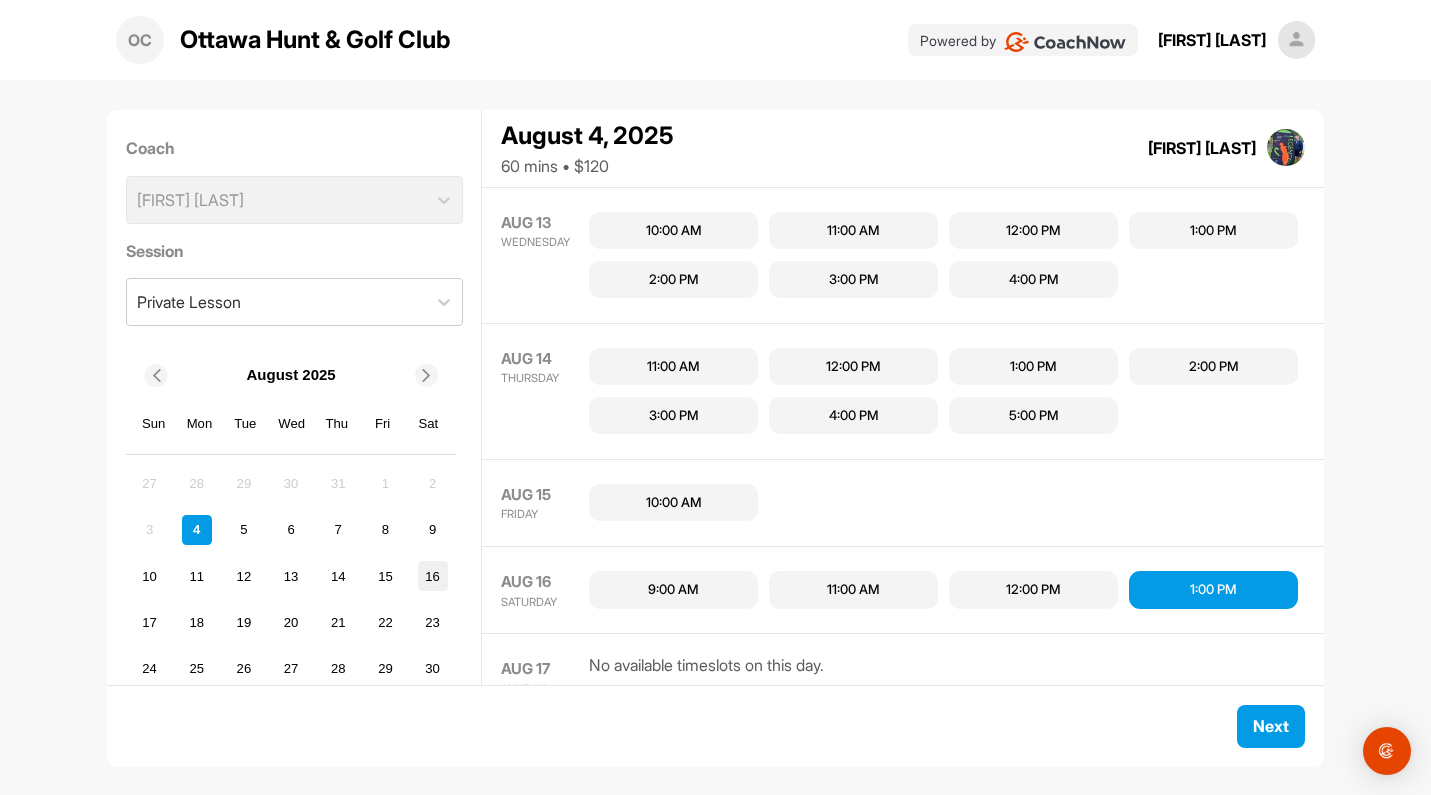 click on "16" at bounding box center [433, 576] 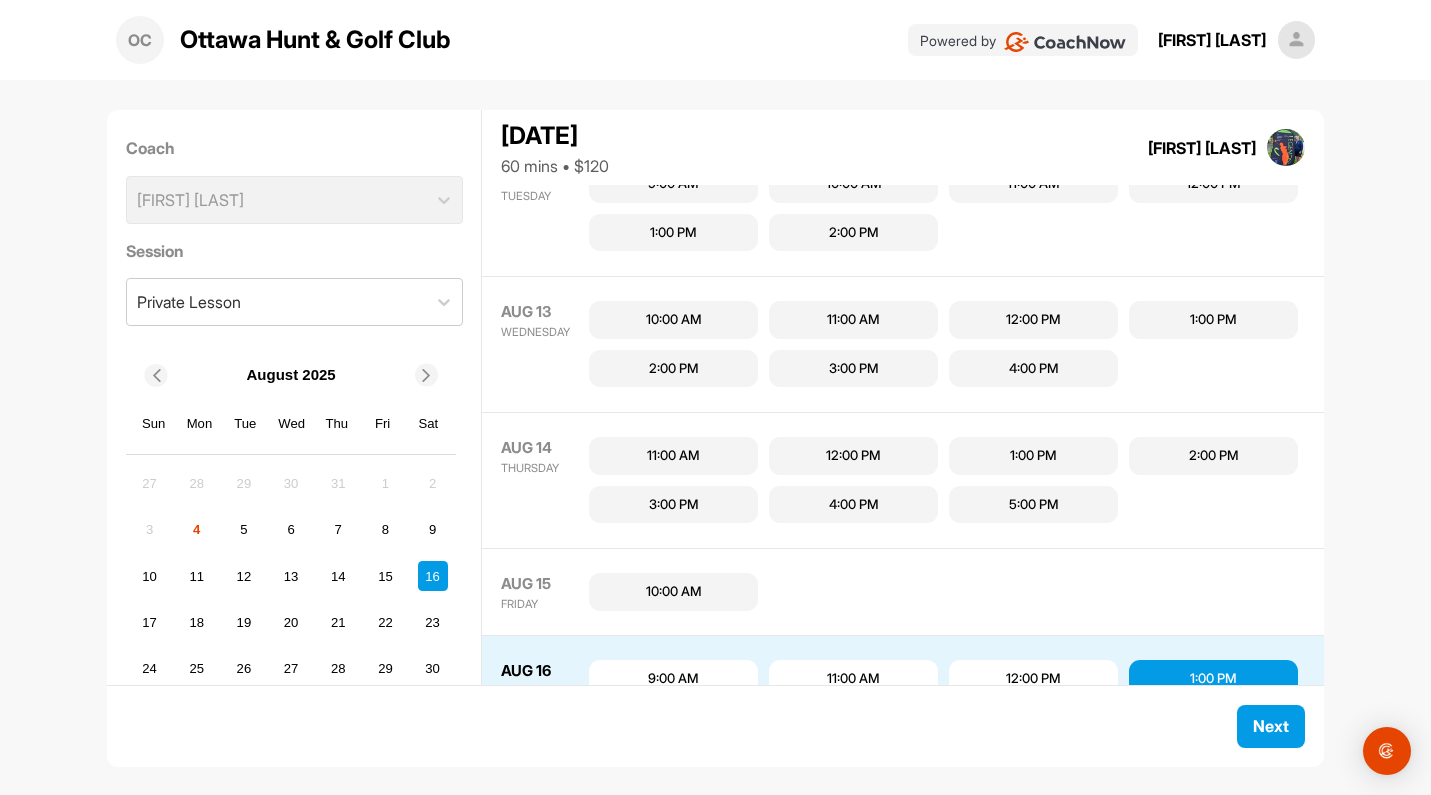 scroll, scrollTop: 958, scrollLeft: 0, axis: vertical 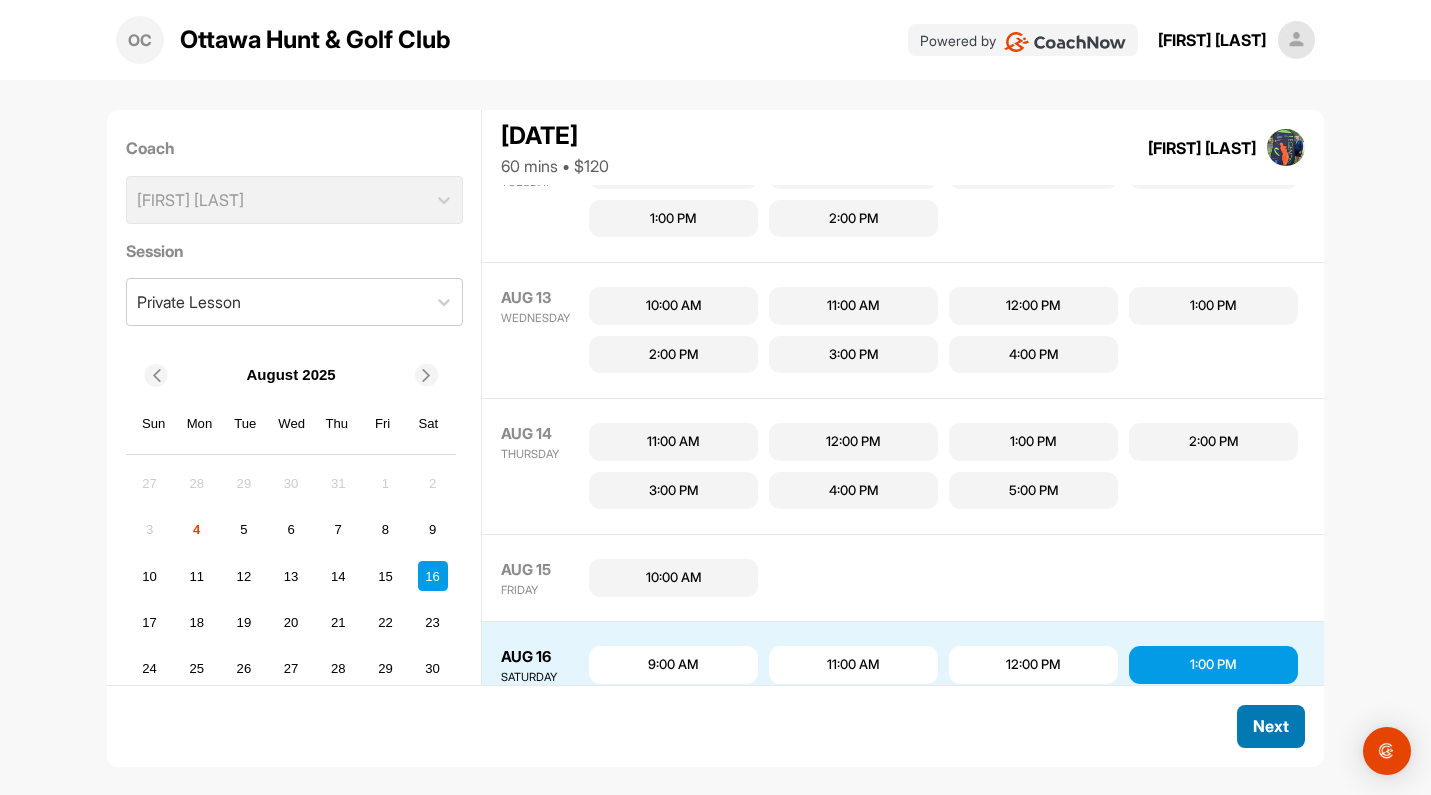 click on "Next" at bounding box center (1271, 726) 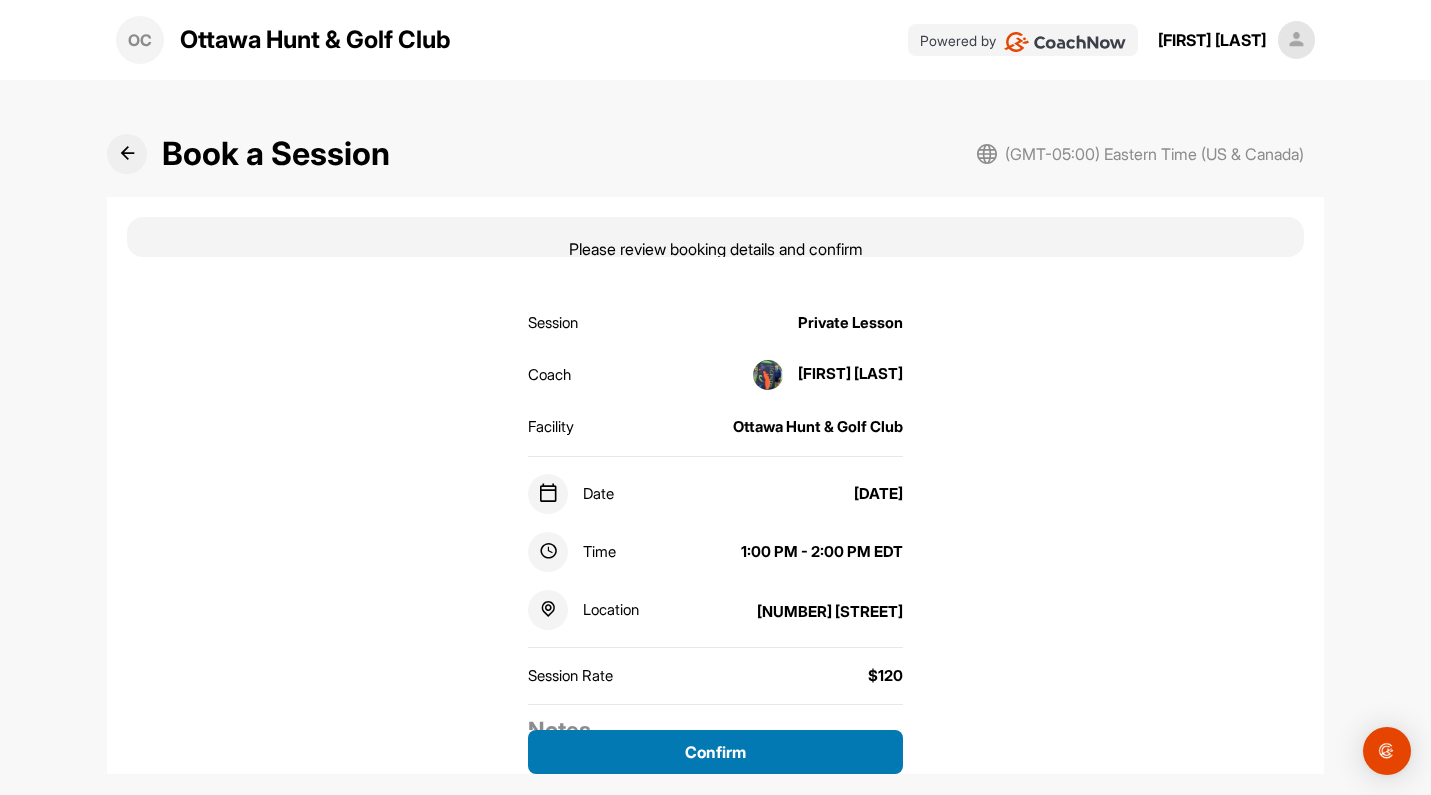 click on "Confirm" at bounding box center (715, 752) 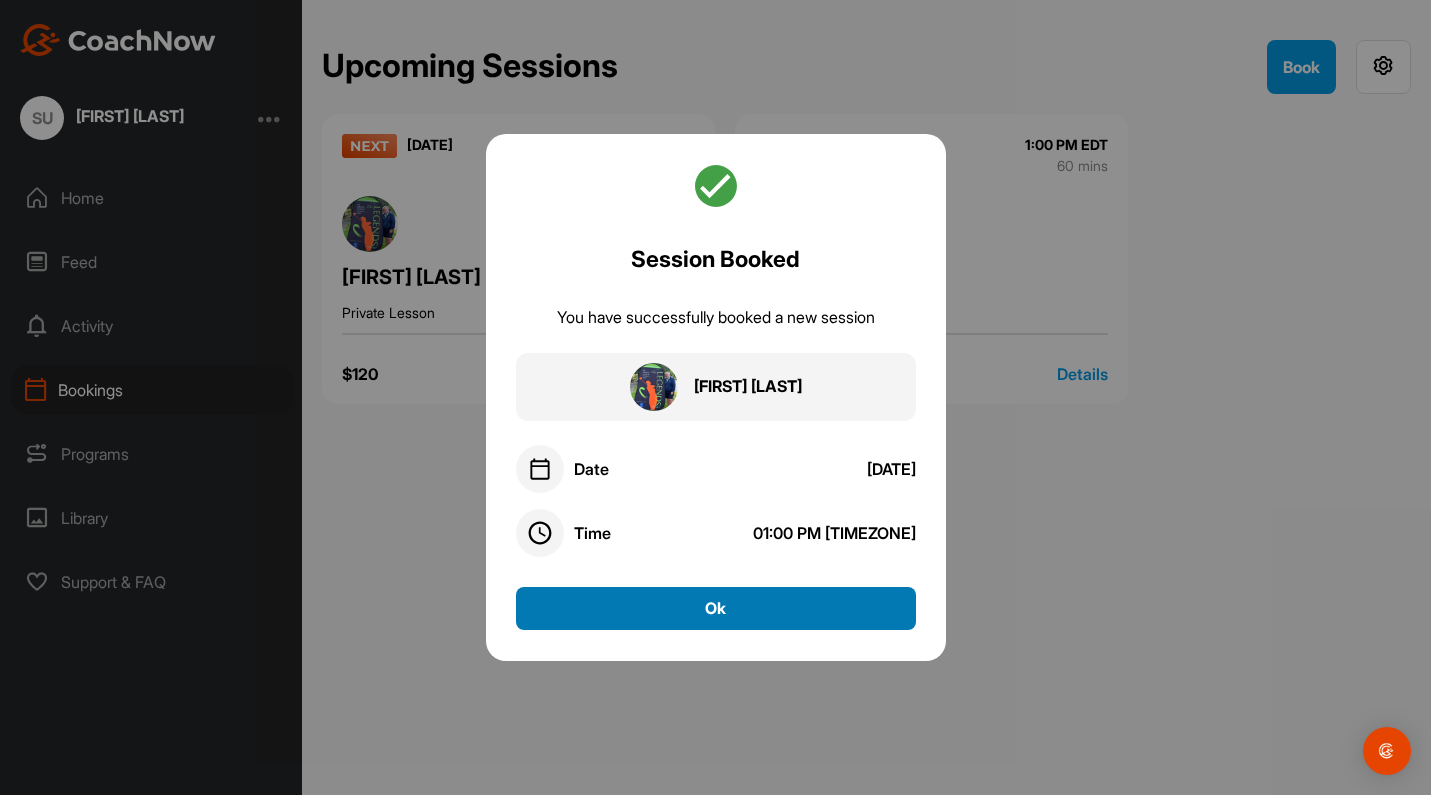 click on "Ok" at bounding box center [716, 608] 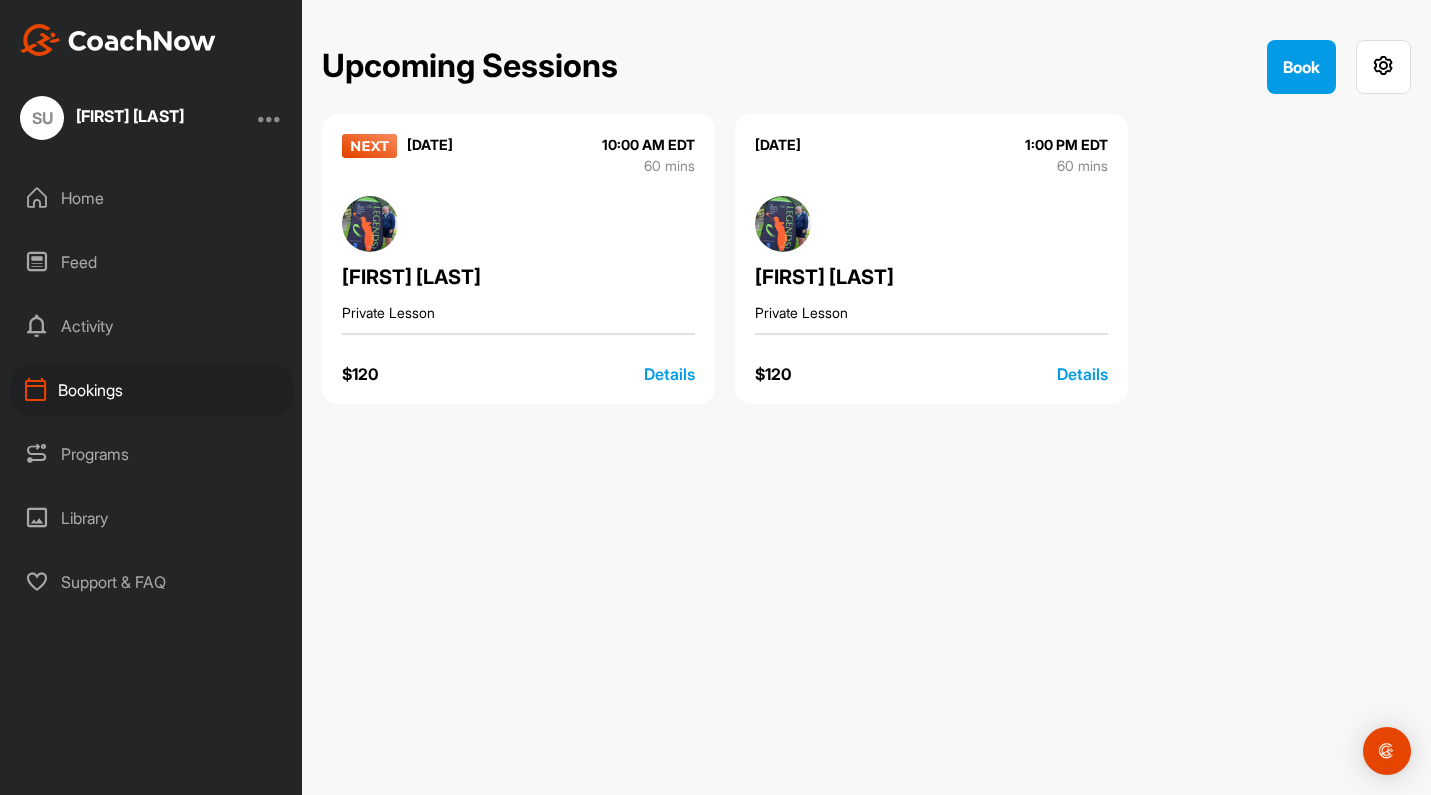 click on "Details" at bounding box center [669, 374] 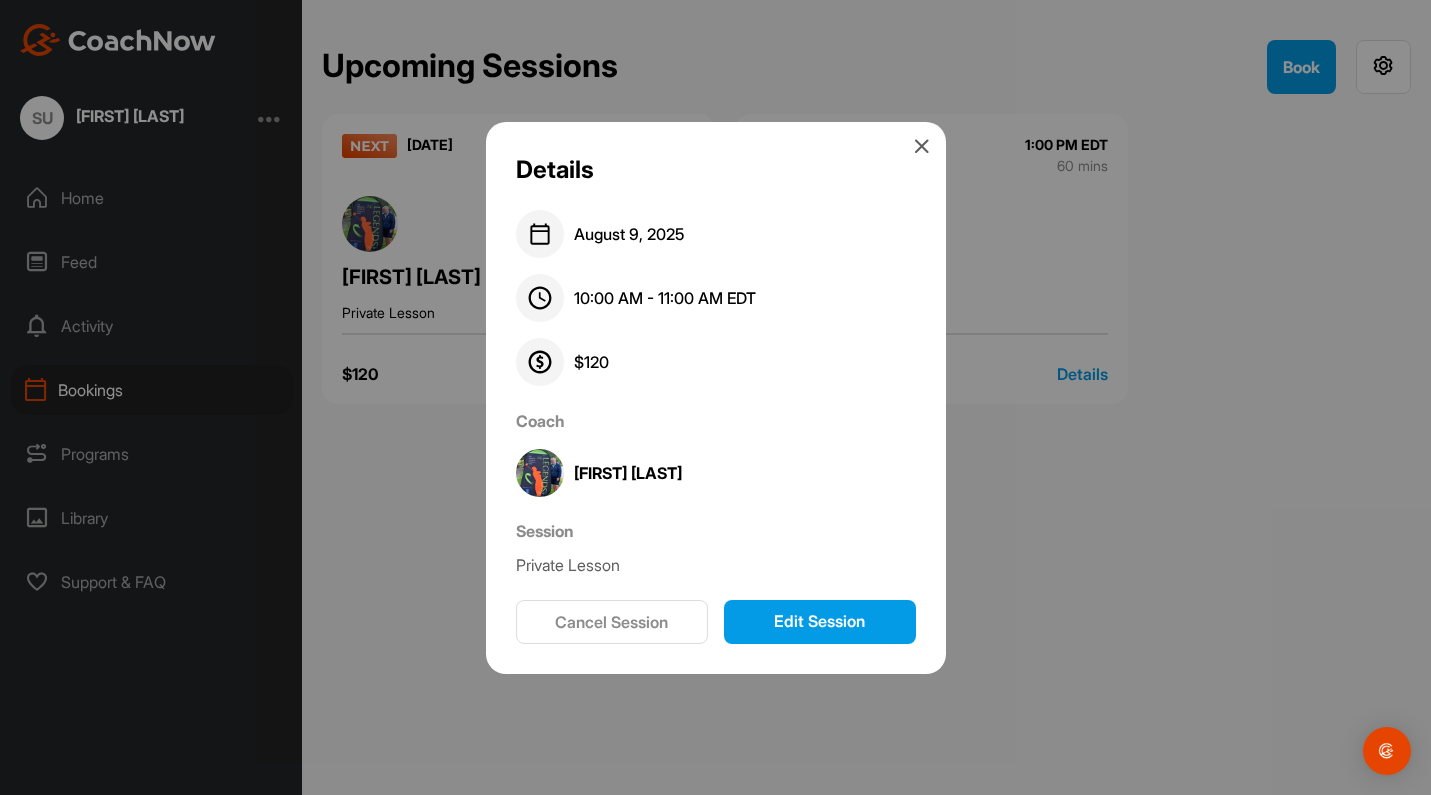 click on "Cancel Session" at bounding box center (612, 622) 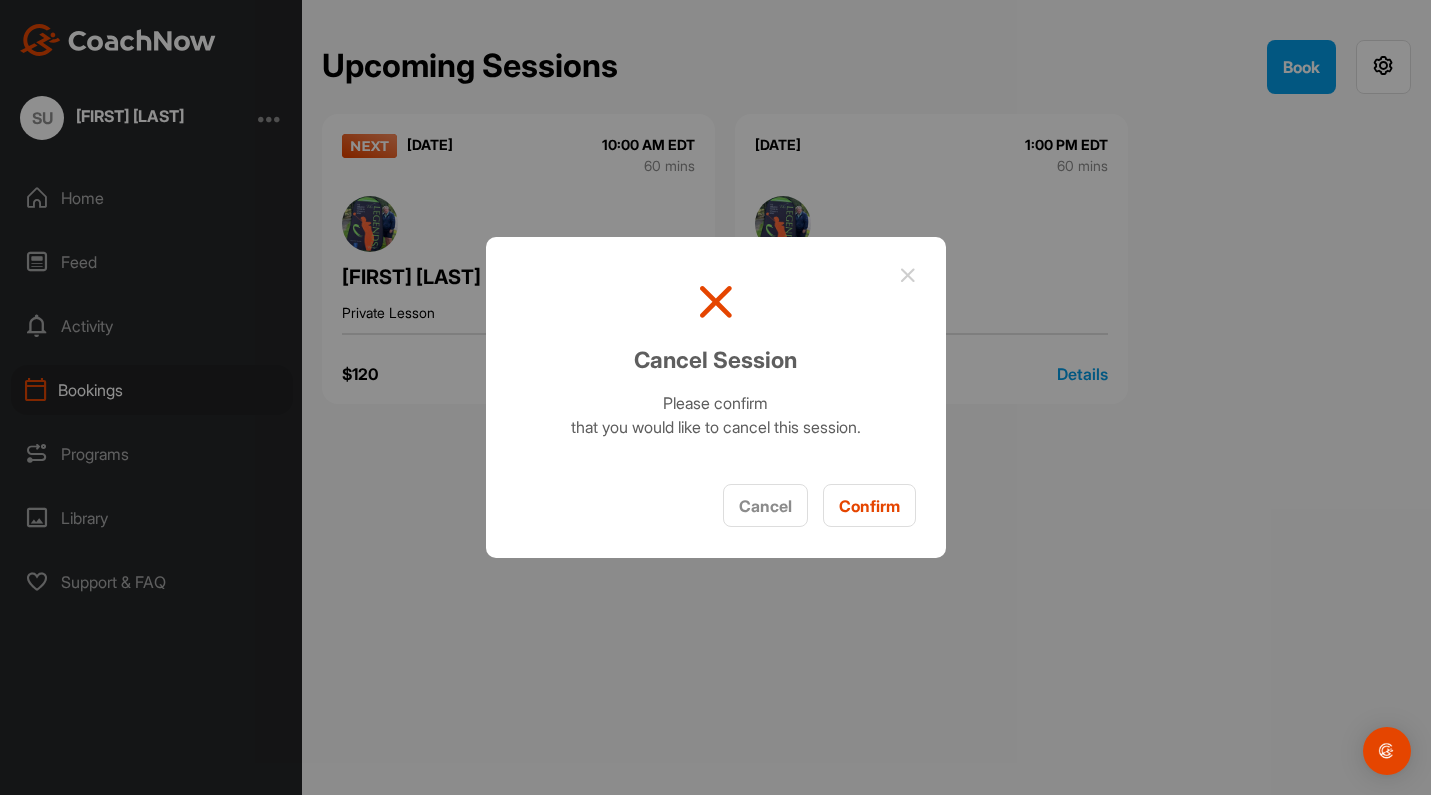 click on "Confirm" at bounding box center [869, 505] 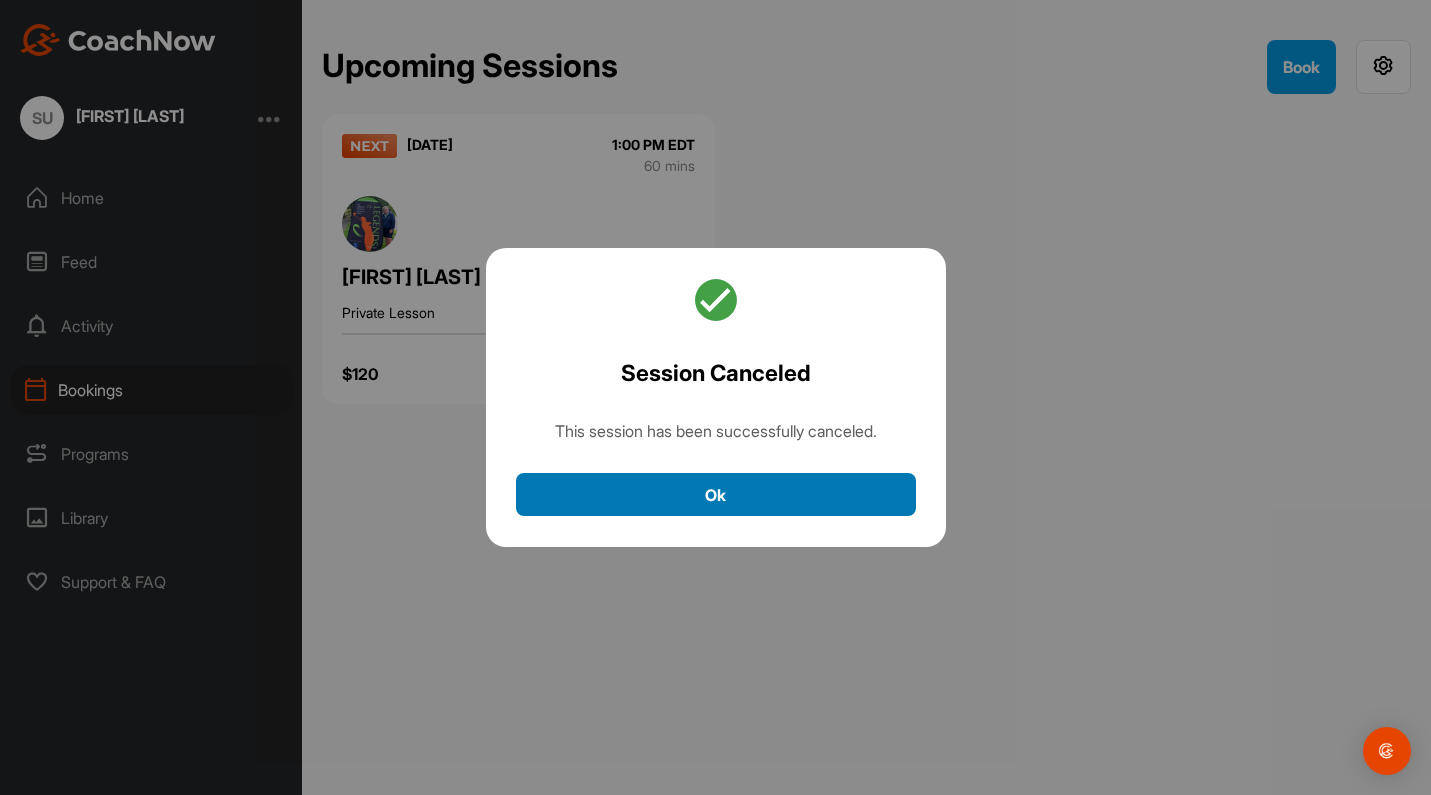 click on "Ok" at bounding box center [716, 494] 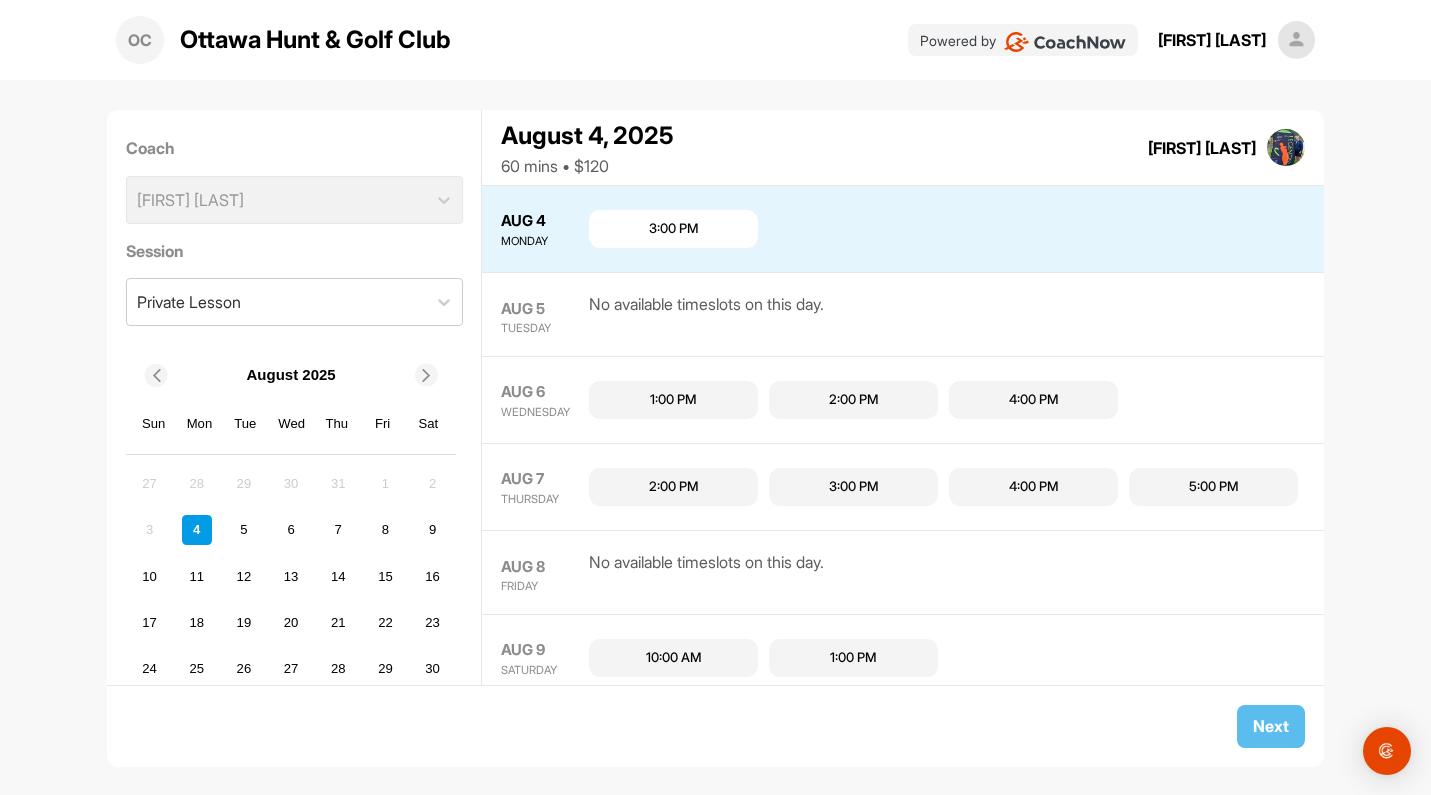 scroll, scrollTop: 0, scrollLeft: 0, axis: both 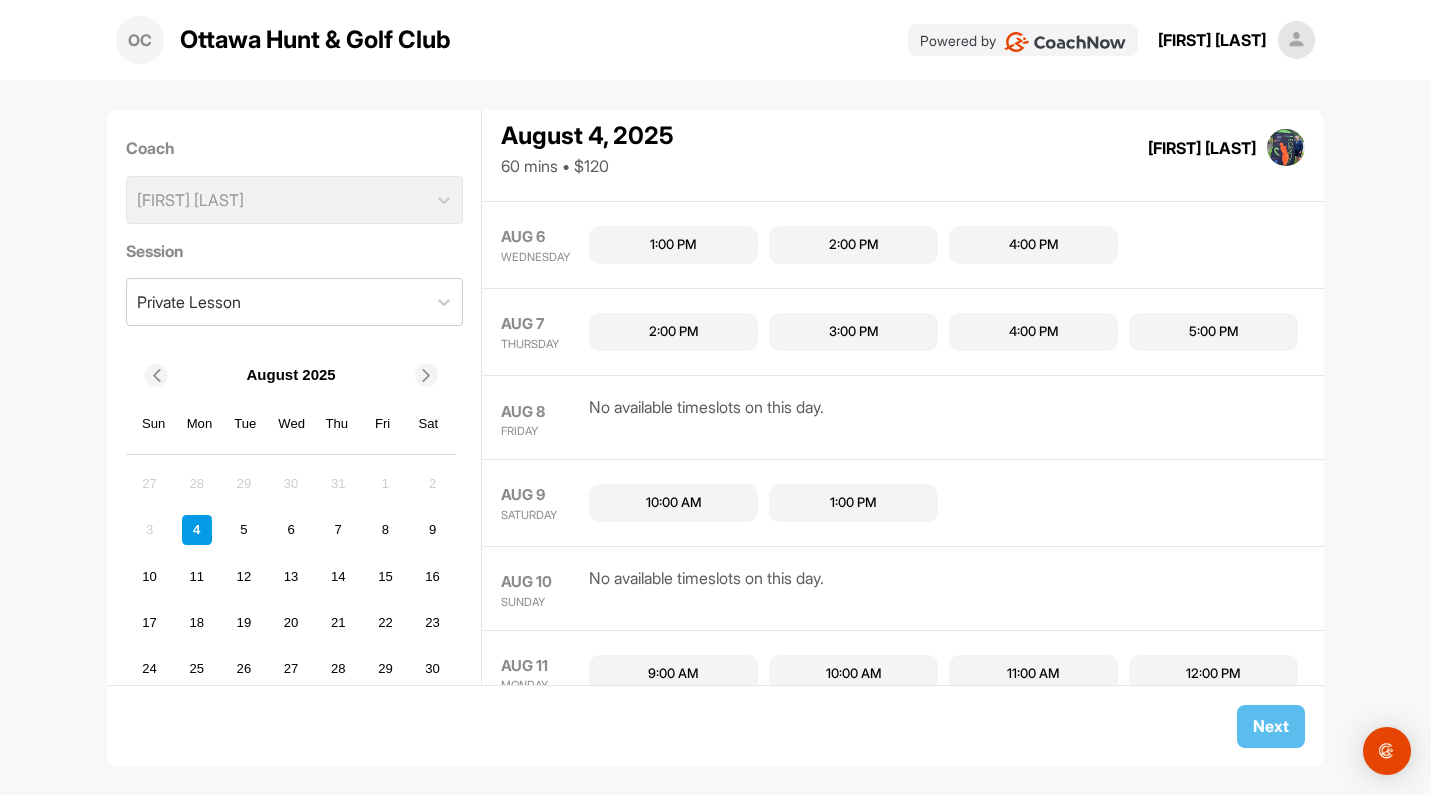 click on "2:00 PM" at bounding box center [674, 332] 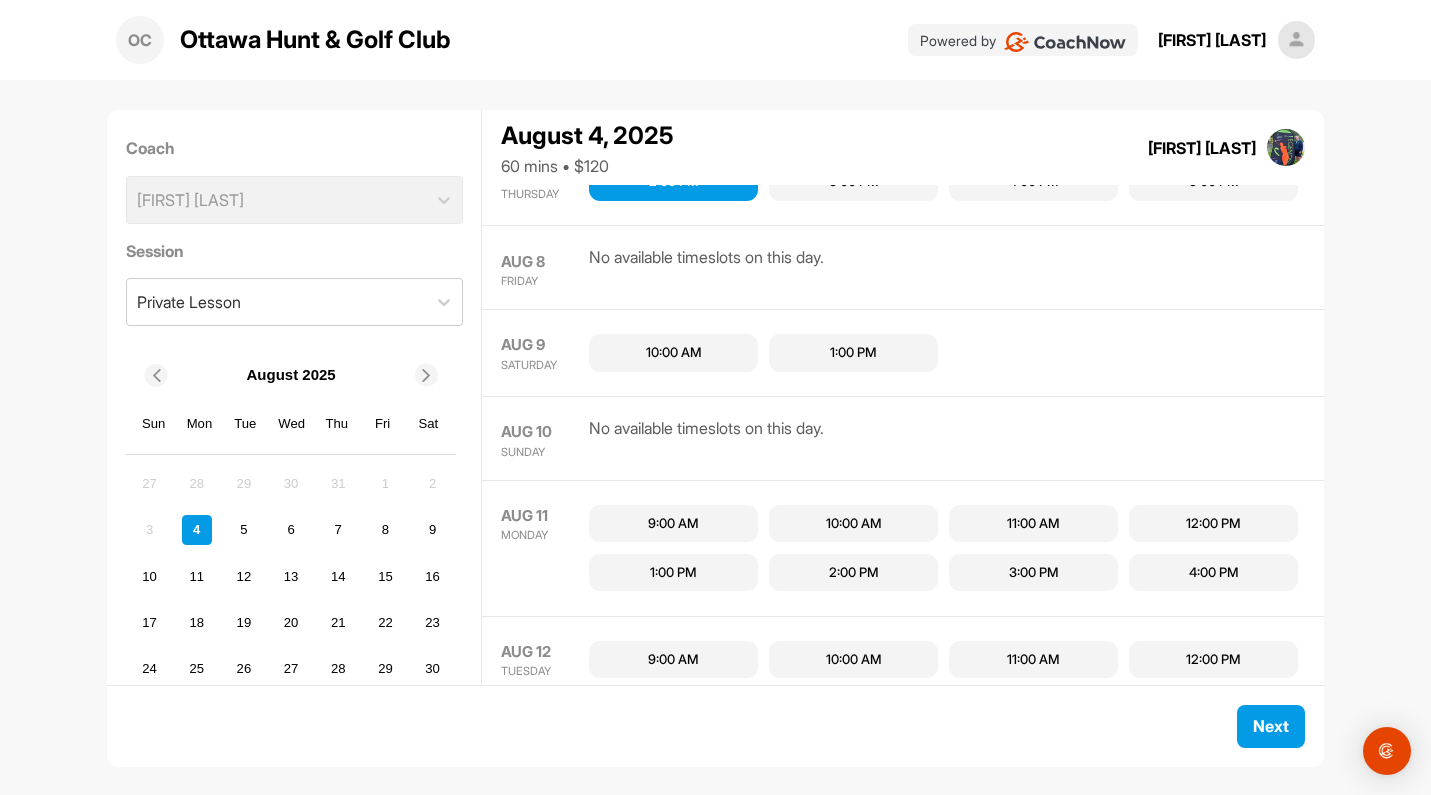 scroll, scrollTop: 107, scrollLeft: 0, axis: vertical 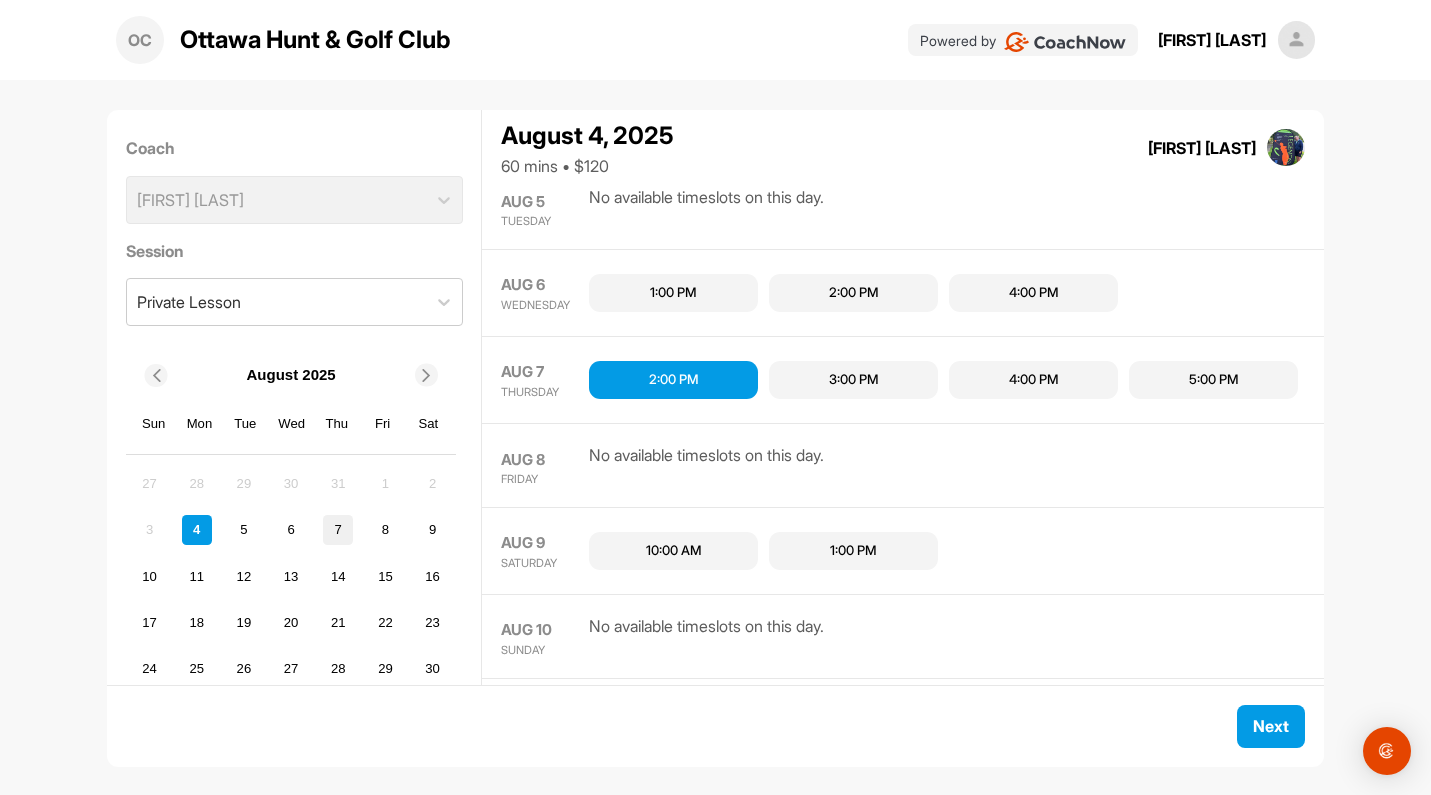 click on "7" at bounding box center (338, 530) 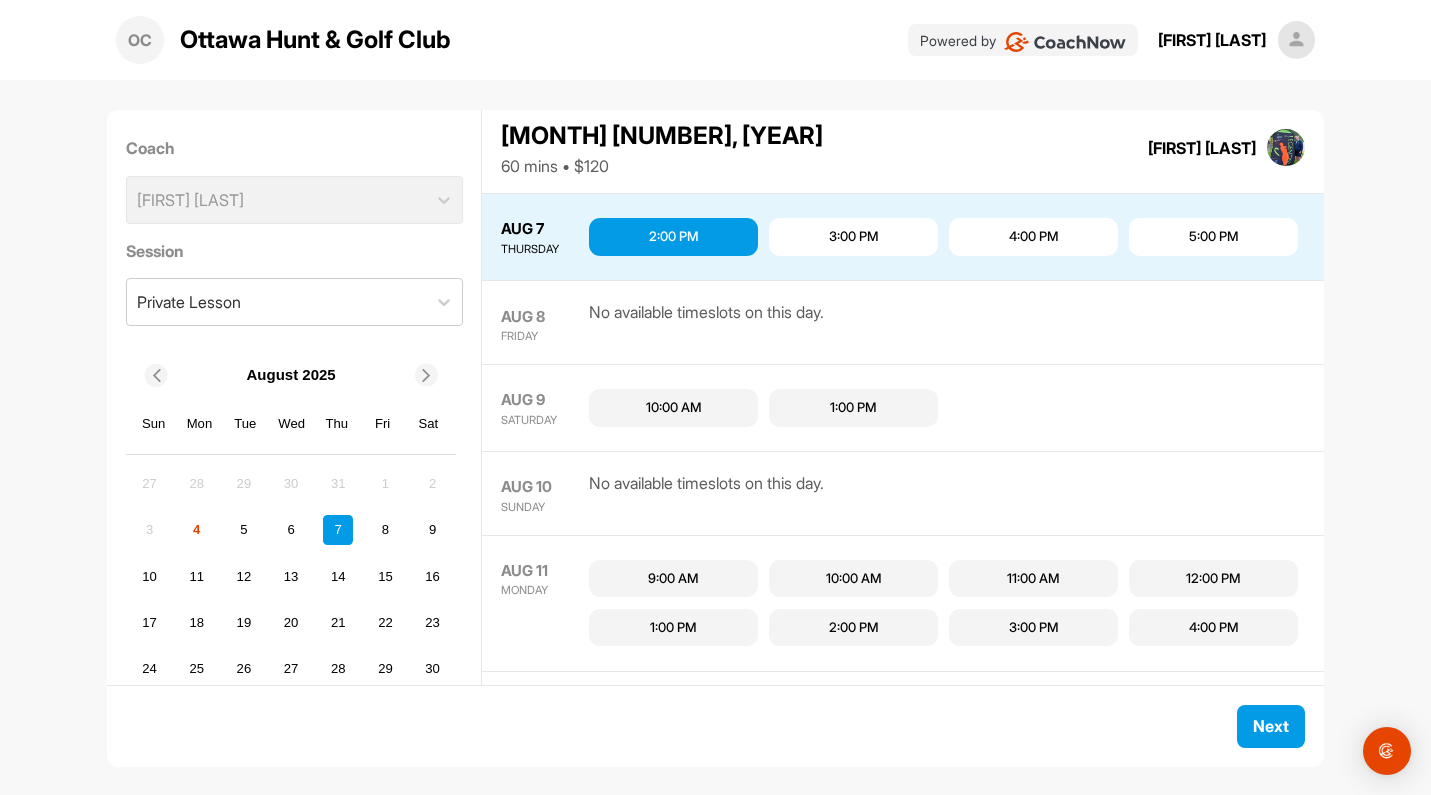 scroll, scrollTop: 257, scrollLeft: 0, axis: vertical 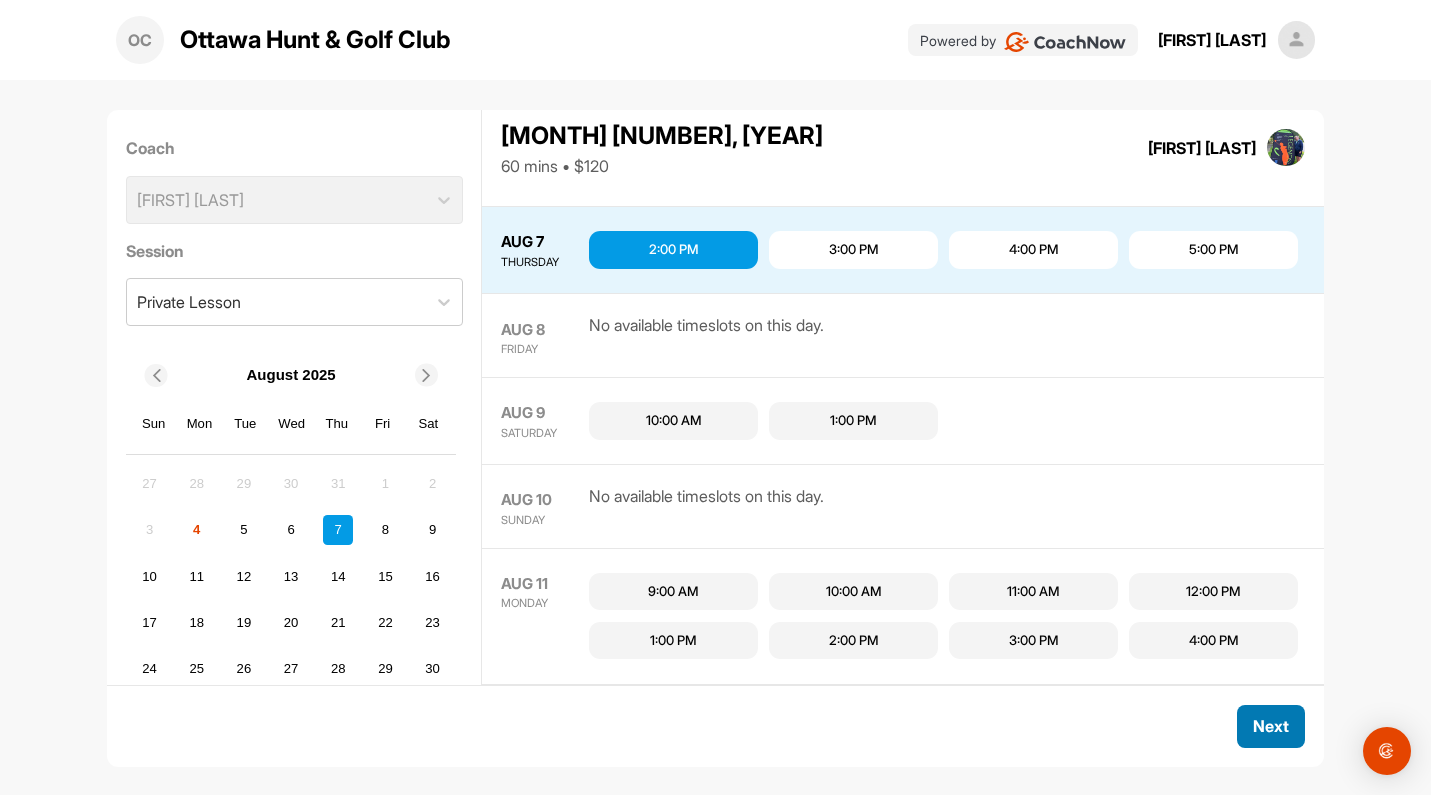 click on "Next" at bounding box center (1271, 726) 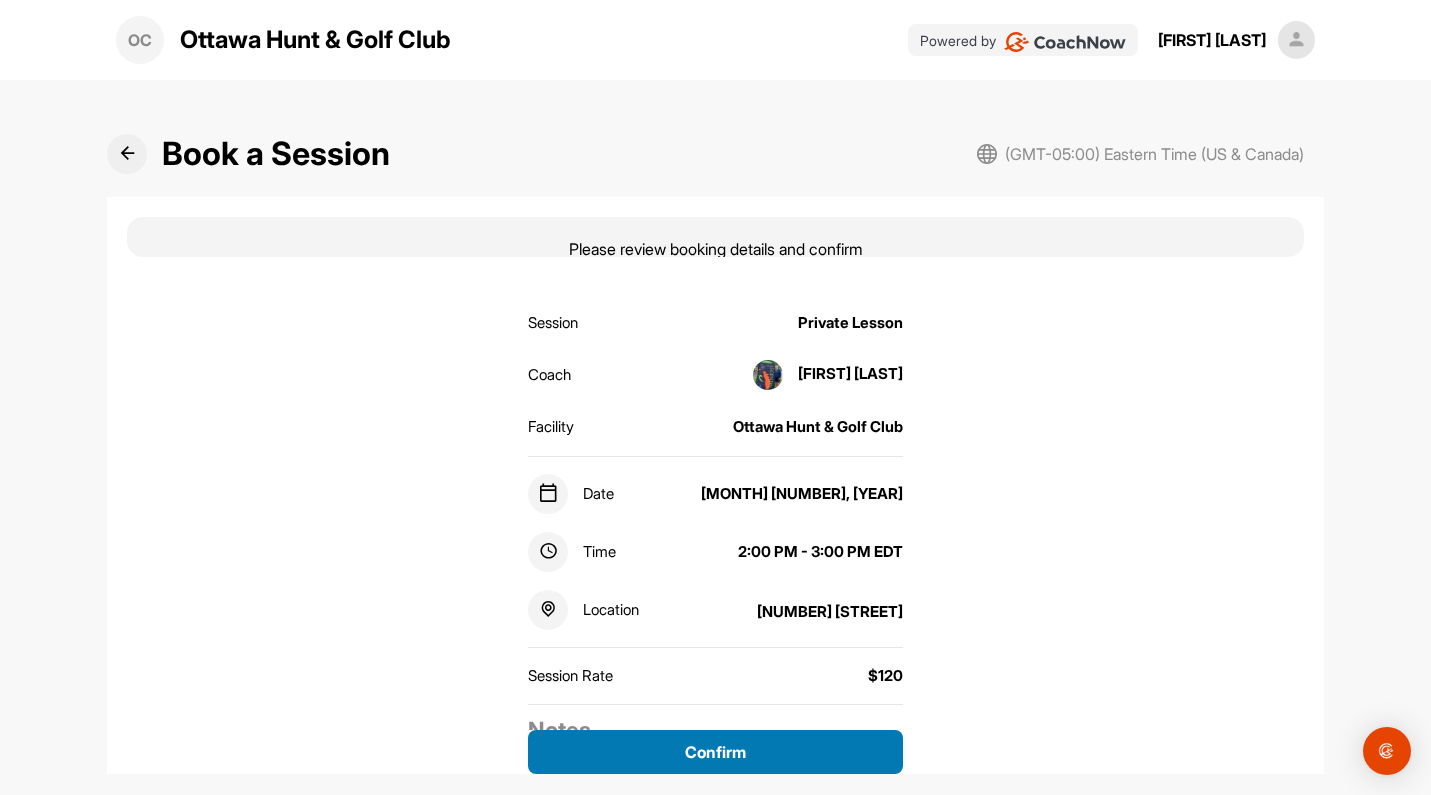 click on "Confirm" at bounding box center (715, 752) 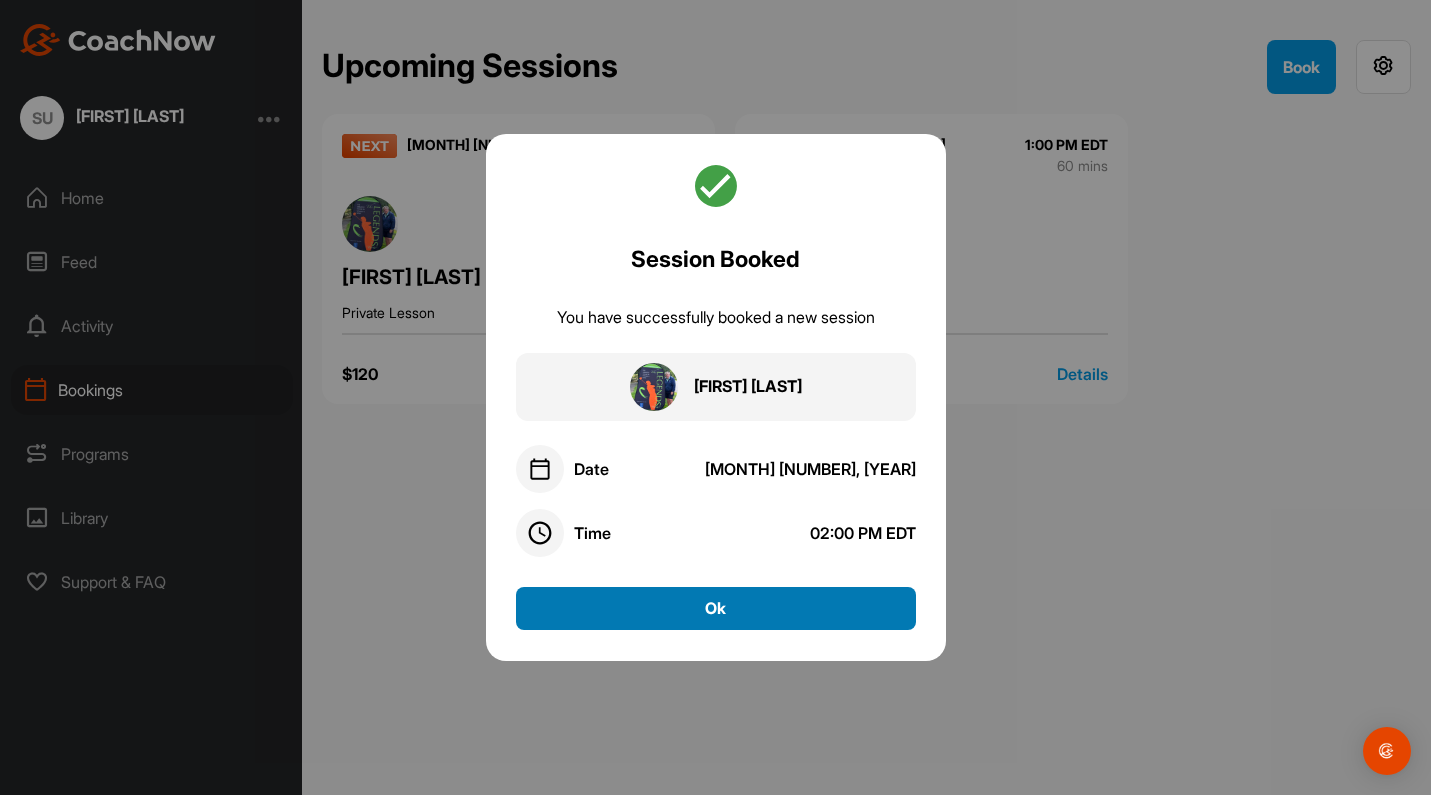 click on "Ok" at bounding box center [716, 608] 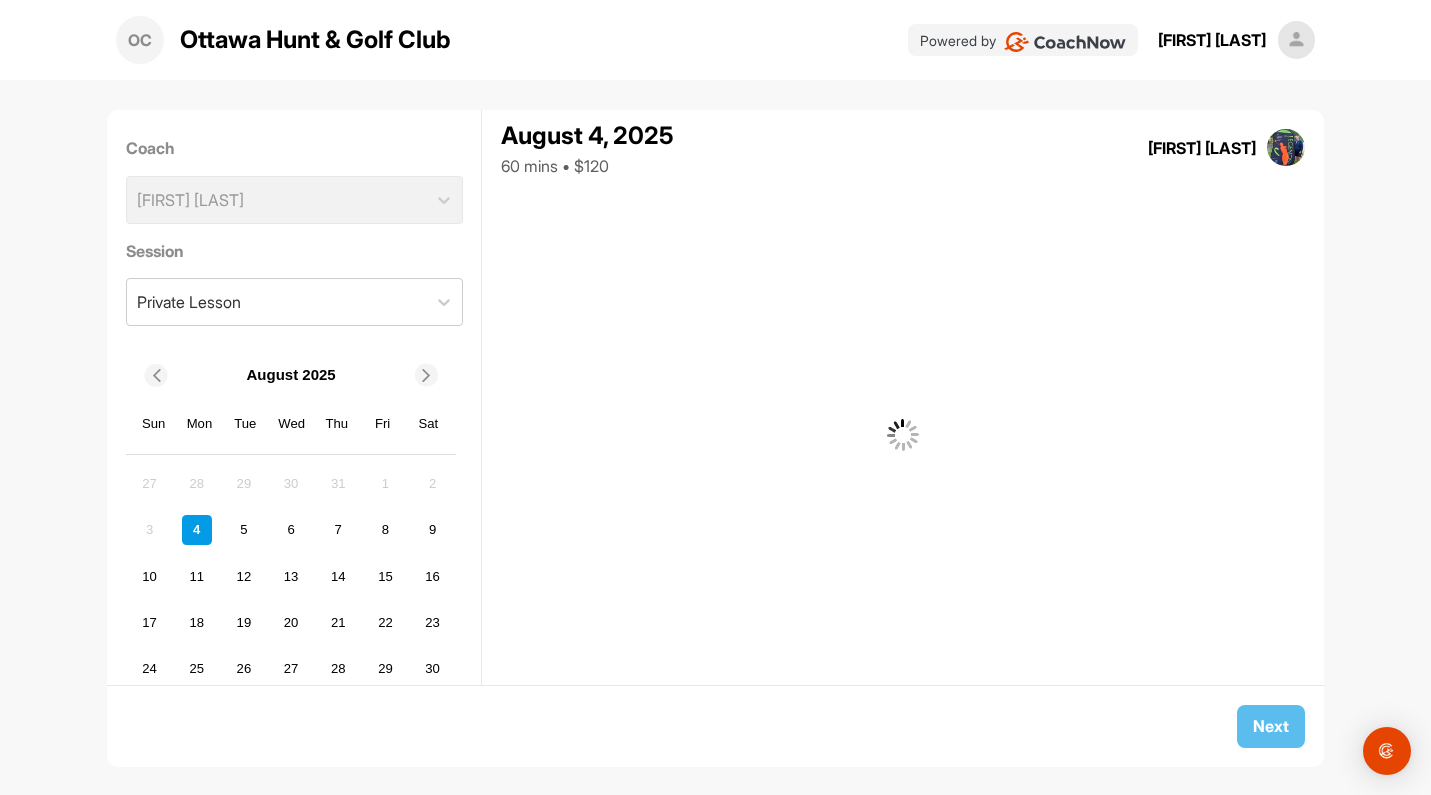 scroll, scrollTop: 0, scrollLeft: 0, axis: both 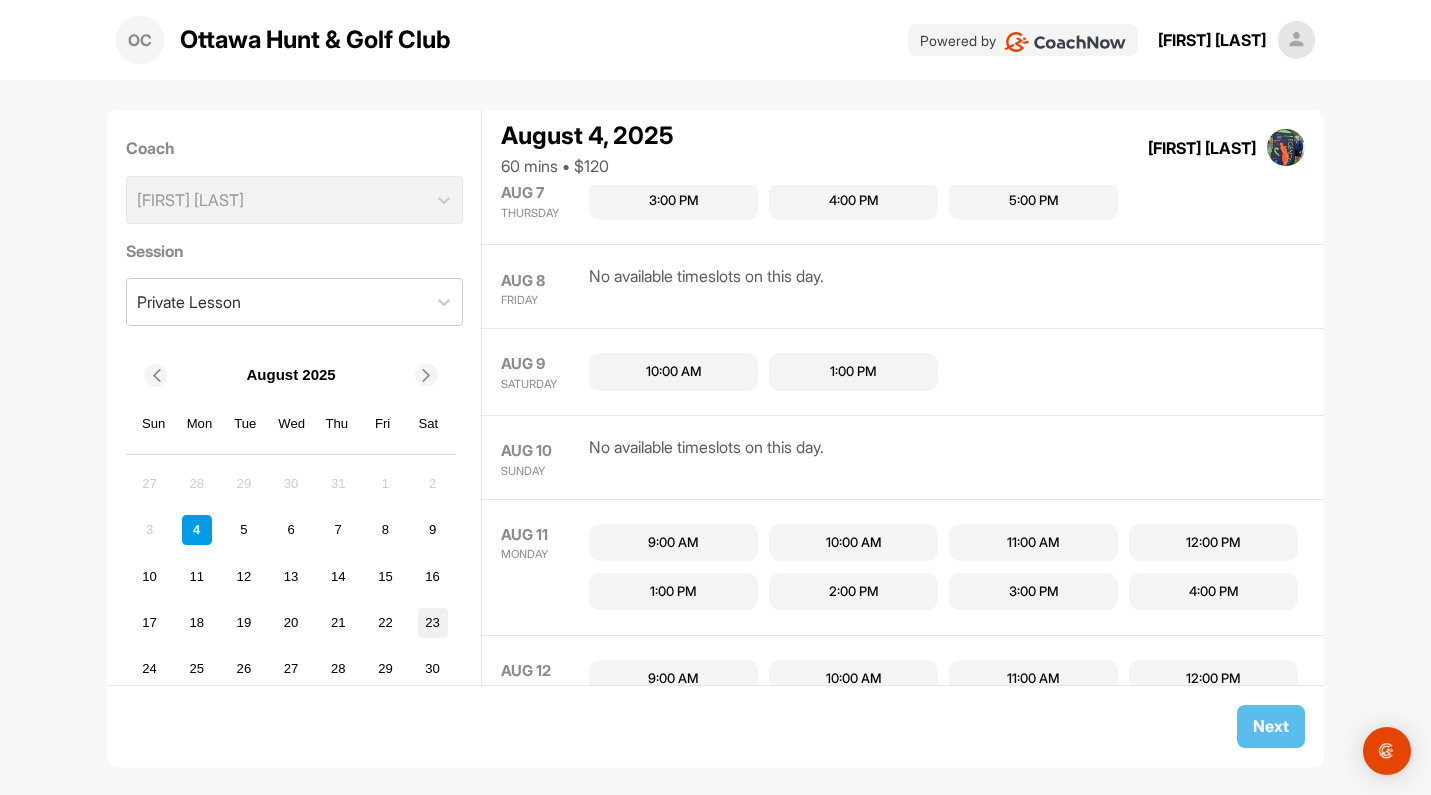 click on "23" at bounding box center (433, 623) 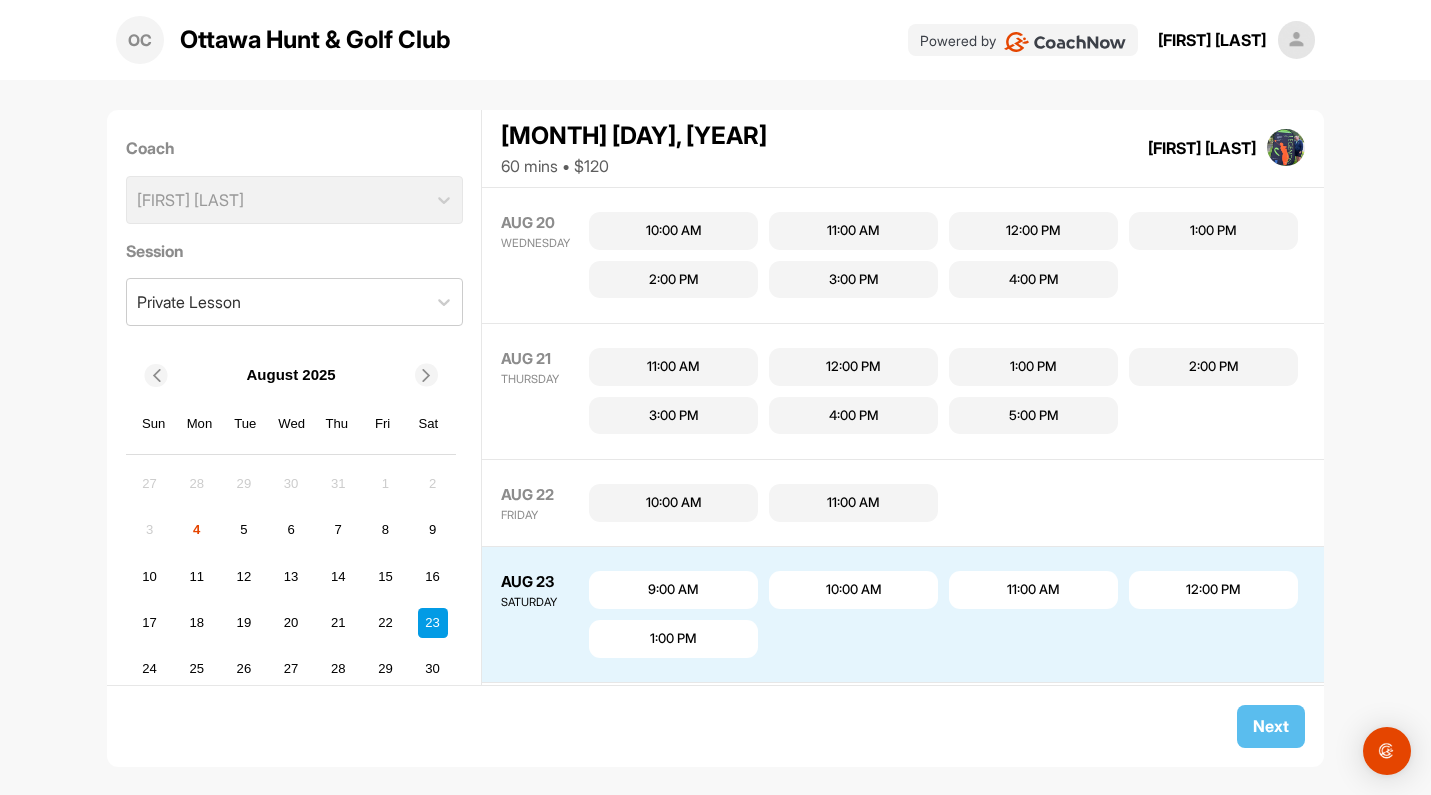 scroll, scrollTop: 1209, scrollLeft: 0, axis: vertical 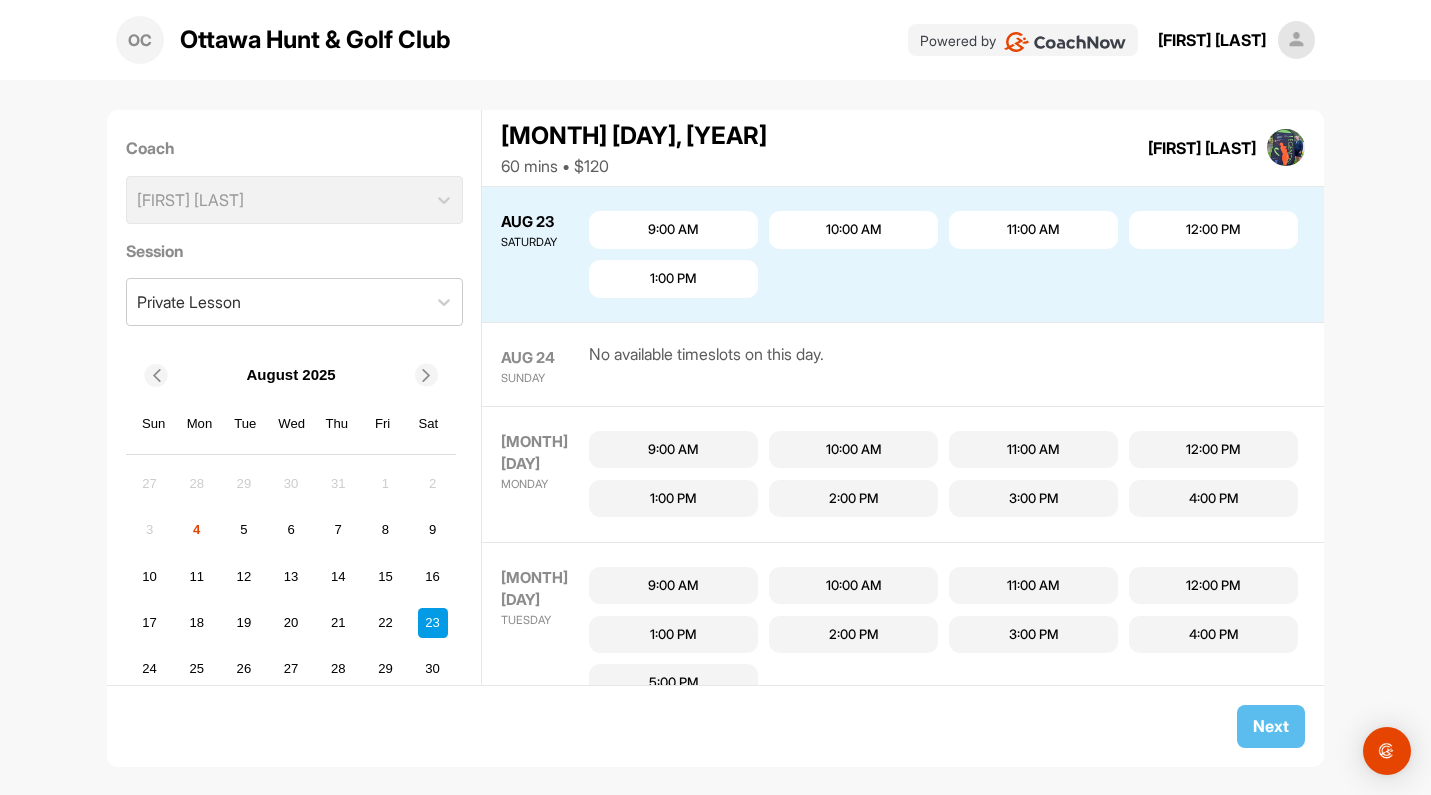 click on "1:00 PM" at bounding box center (673, 279) 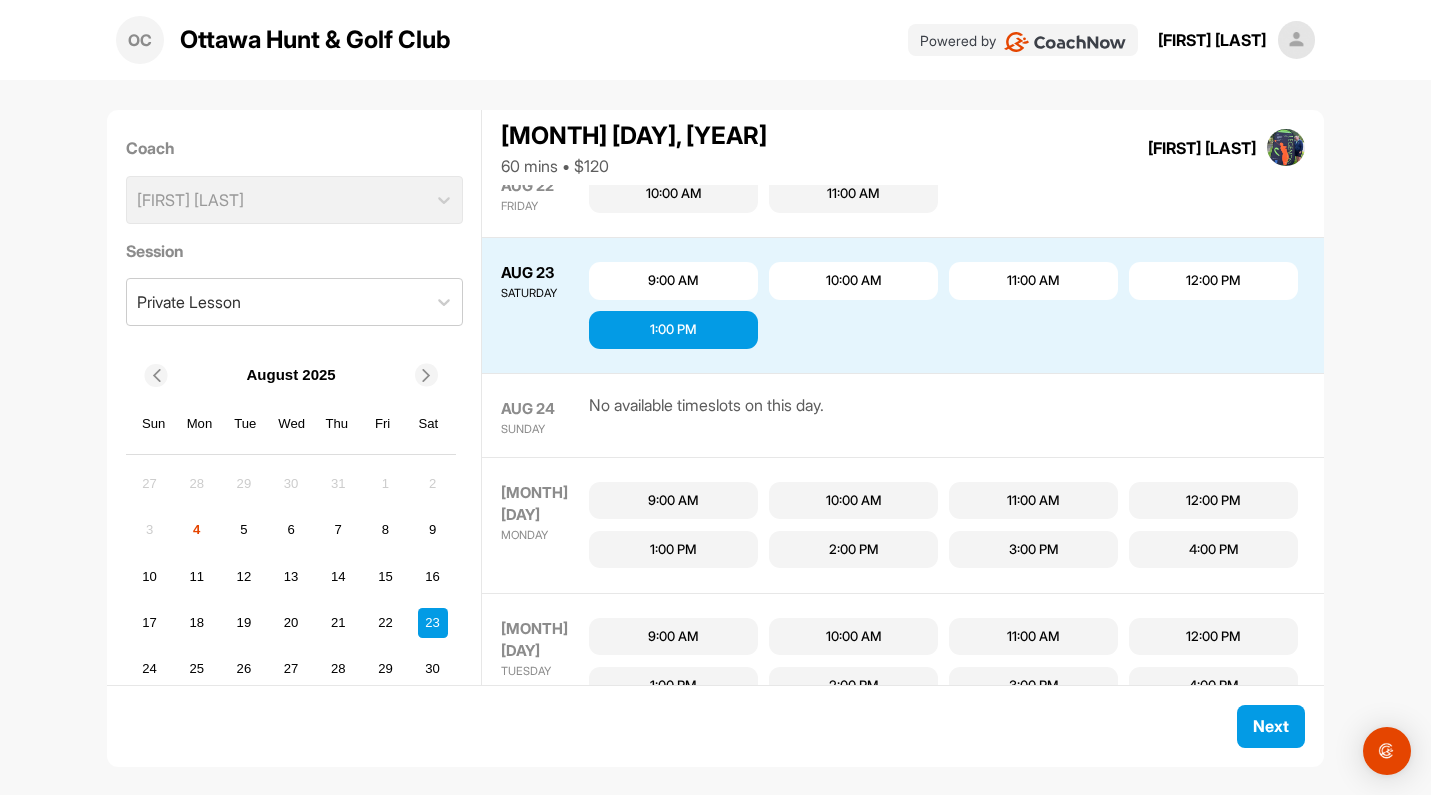 scroll, scrollTop: 1153, scrollLeft: 0, axis: vertical 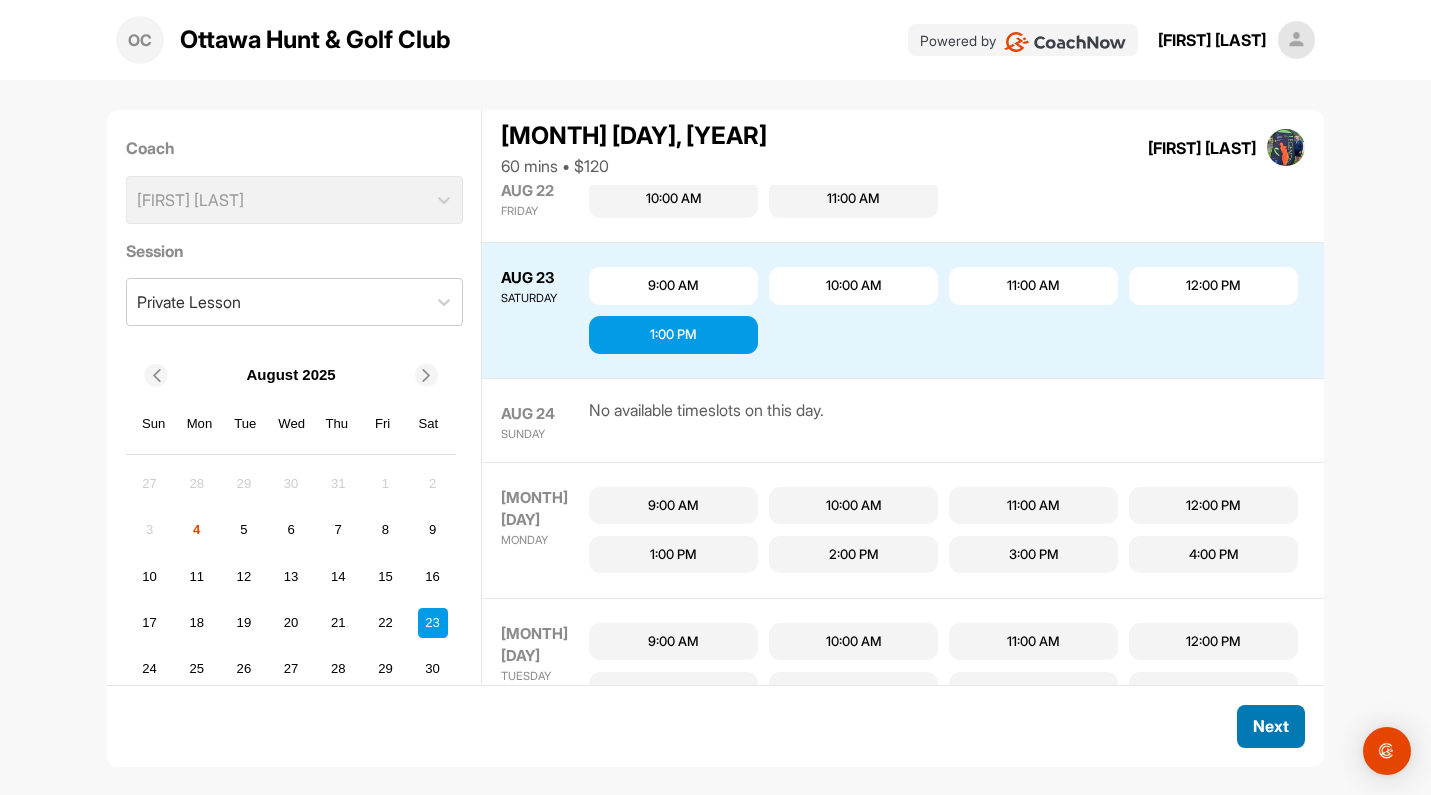 click on "Next" at bounding box center [1271, 726] 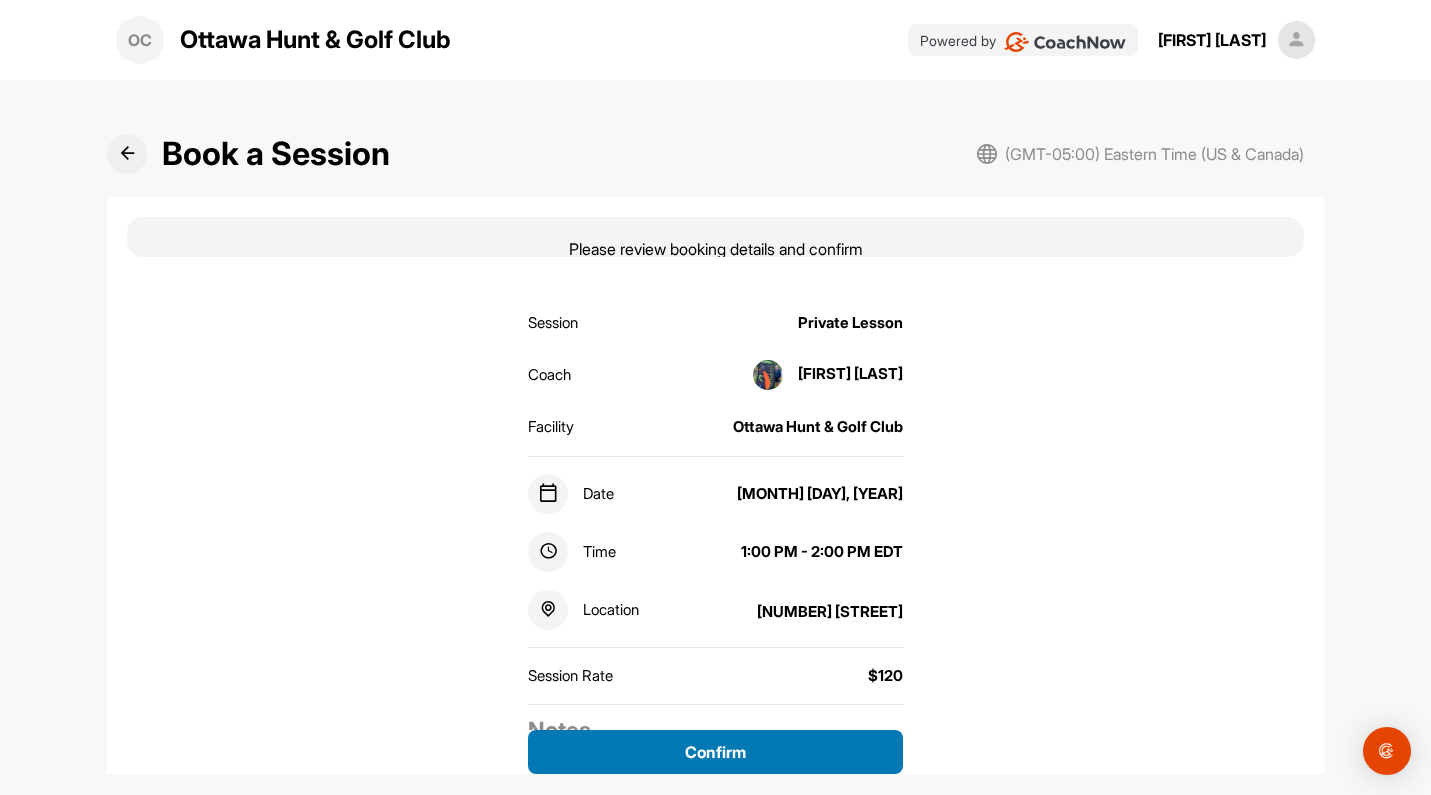 click on "Confirm" at bounding box center (715, 752) 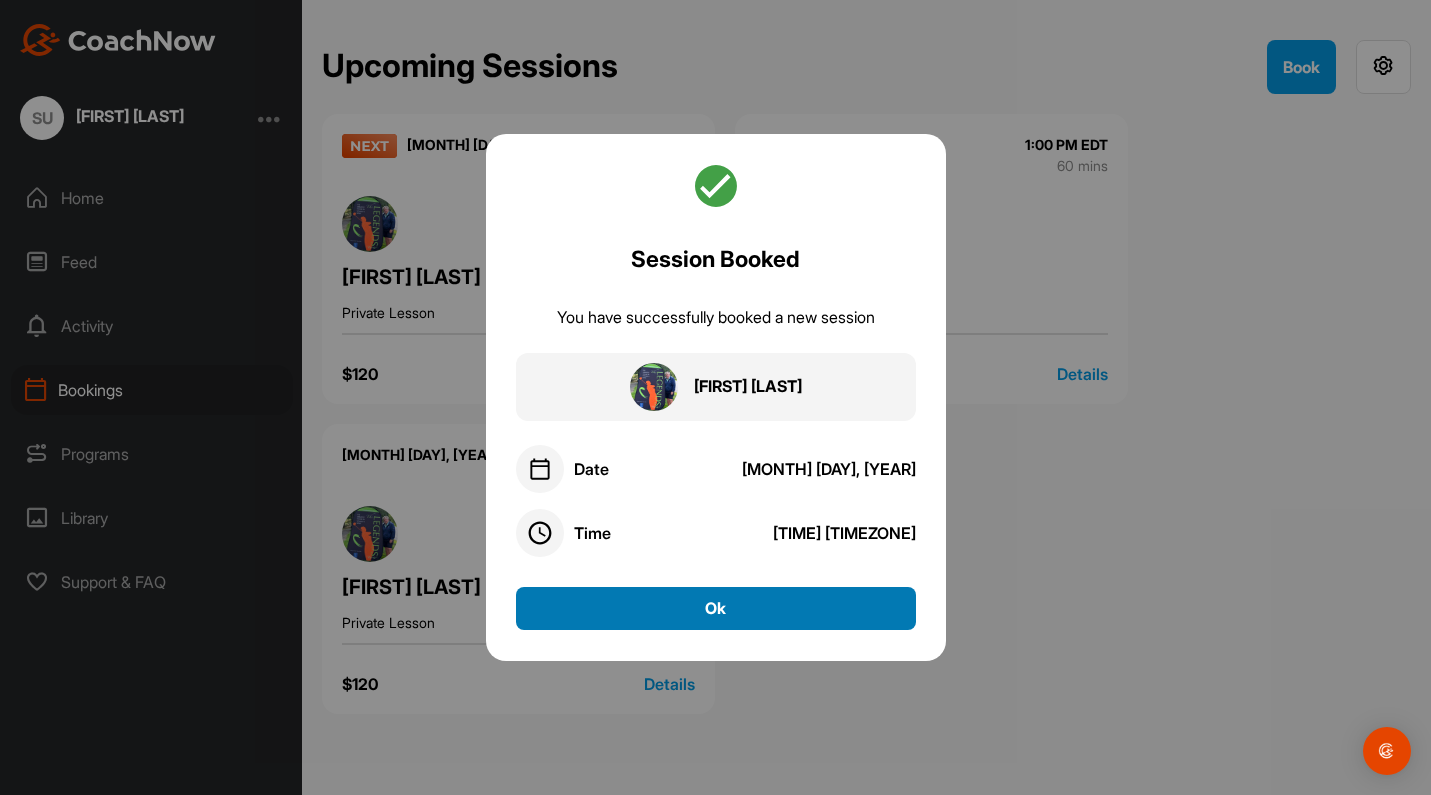 click on "Ok" at bounding box center (716, 608) 